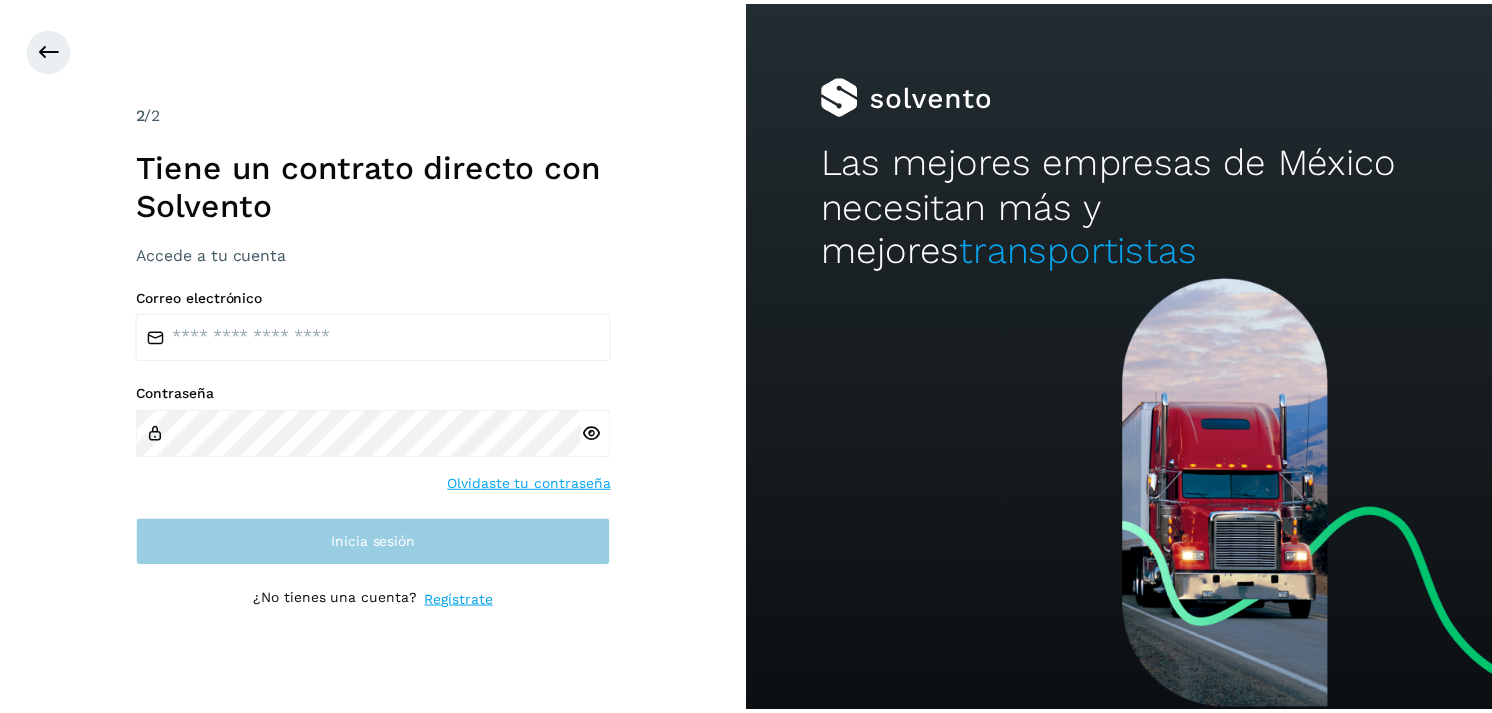 scroll, scrollTop: 0, scrollLeft: 0, axis: both 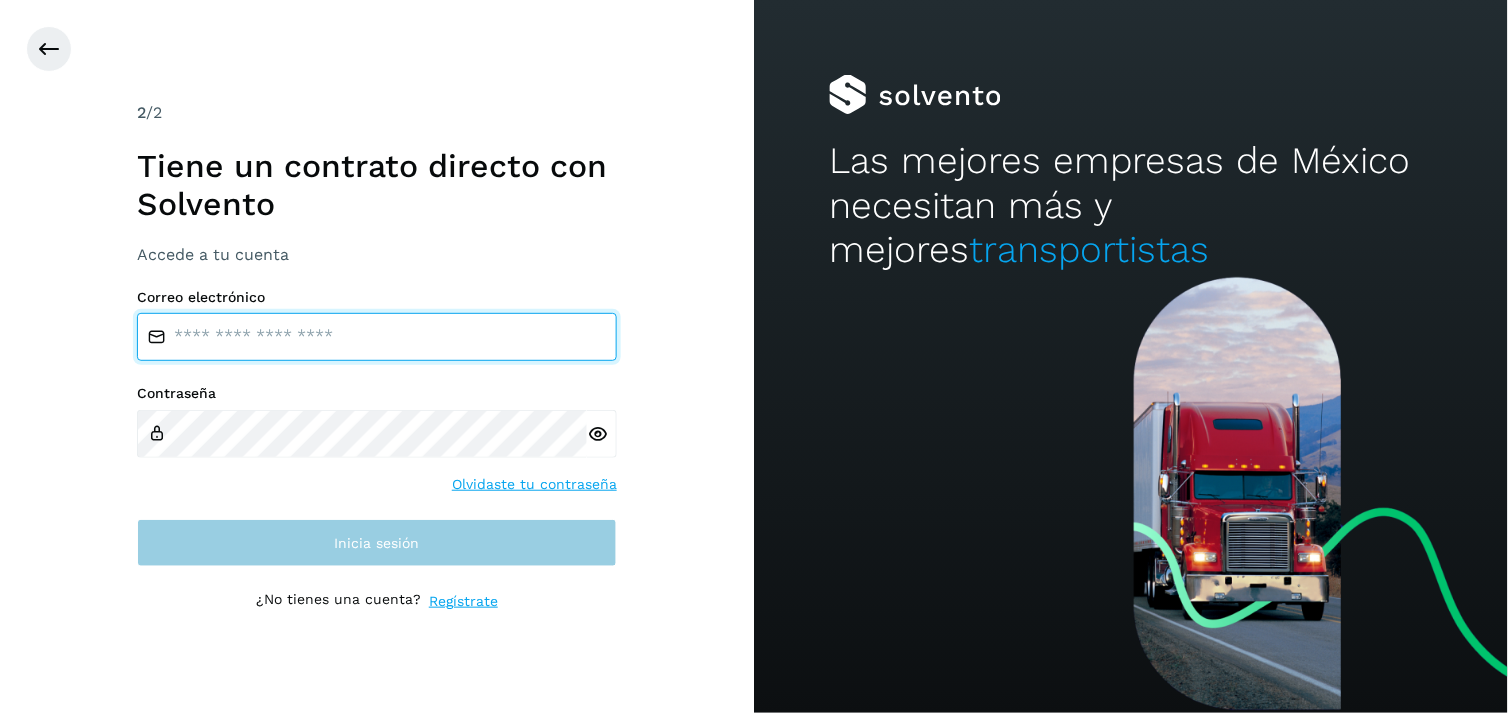 type on "**********" 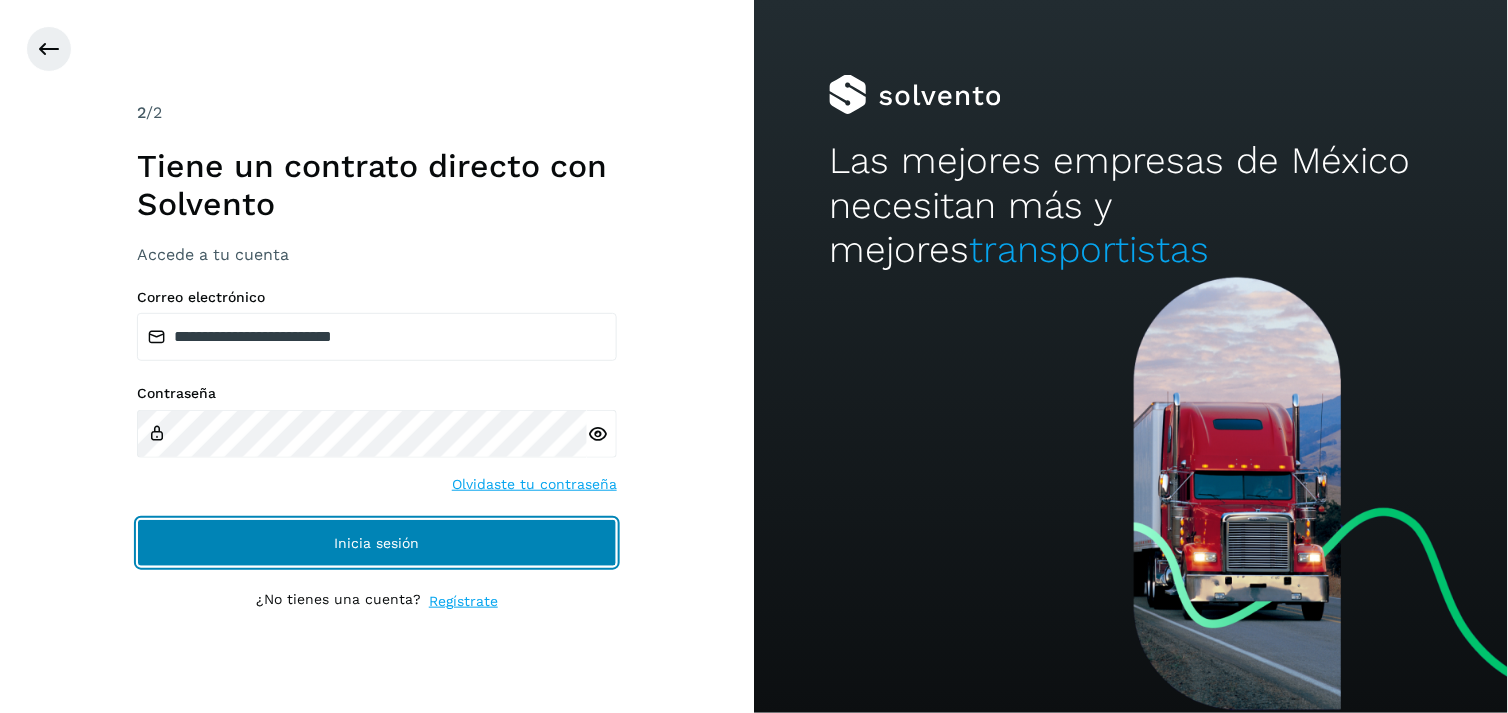 click on "Inicia sesión" 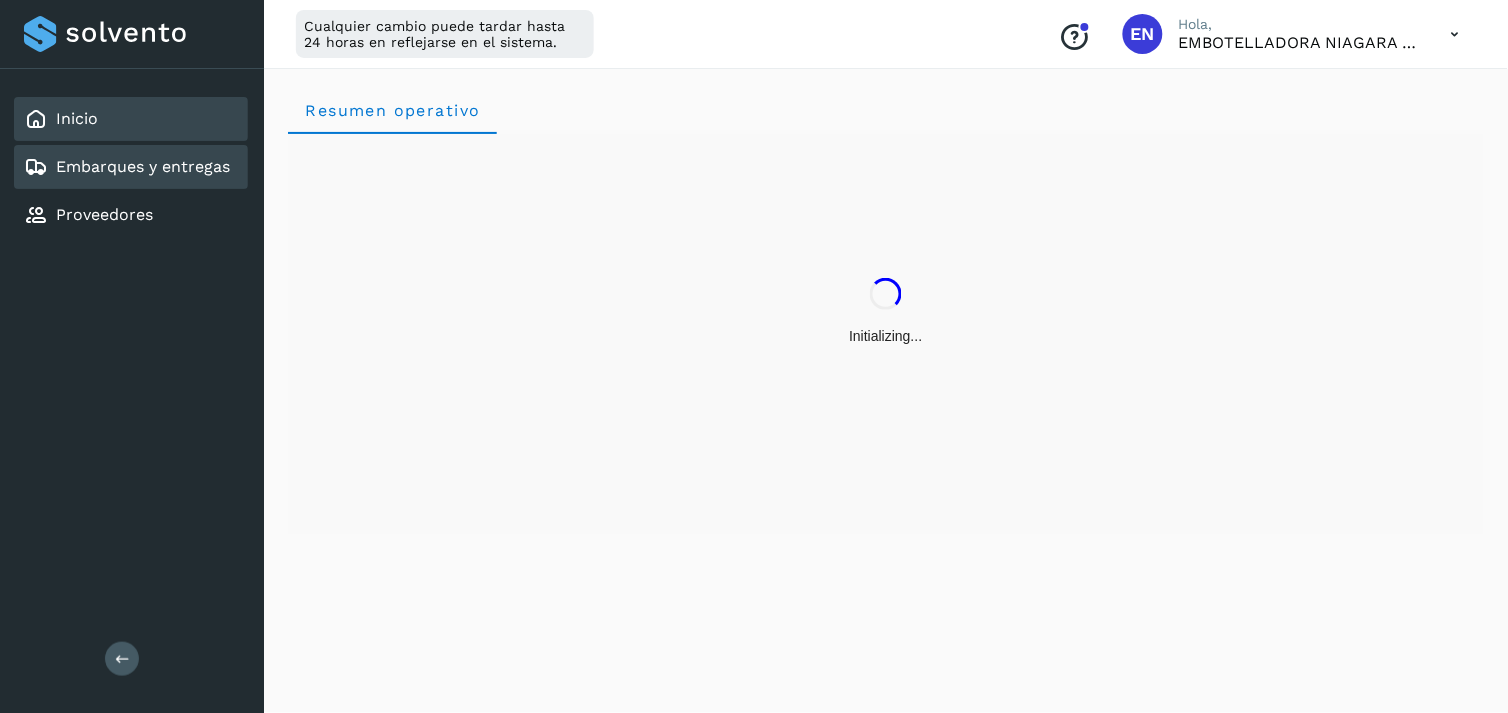 click on "Embarques y entregas" at bounding box center [143, 166] 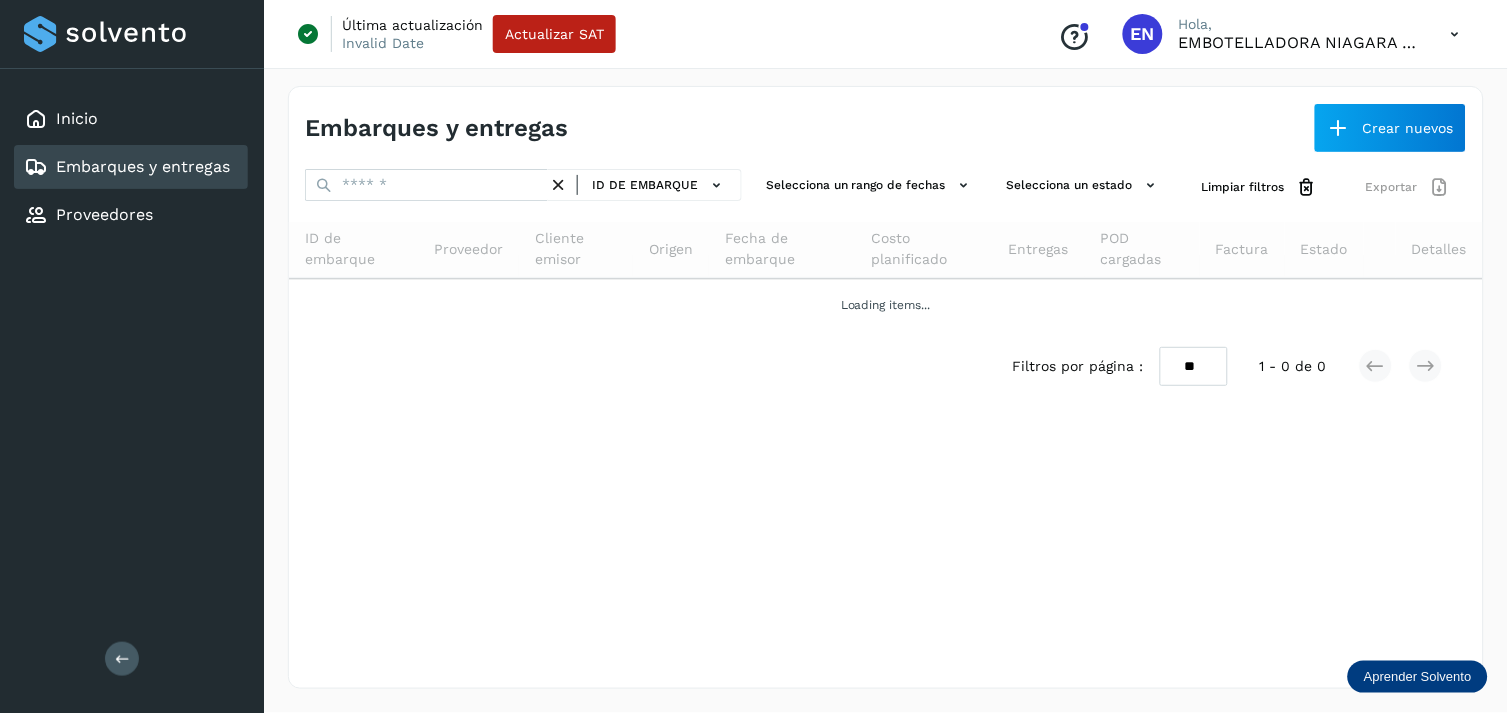 click on "Embarques y entregas Crear nuevos ID de embarque Selecciona un rango de fechas  Selecciona un estado Limpiar filtros Exportar ID de embarque Proveedor Cliente emisor Origen Fecha de embarque Costo planificado Entregas POD cargadas Factura Estado Detalles Loading items... Filtros por página : ** ** ** 1 - 0 de 0" at bounding box center [886, 387] 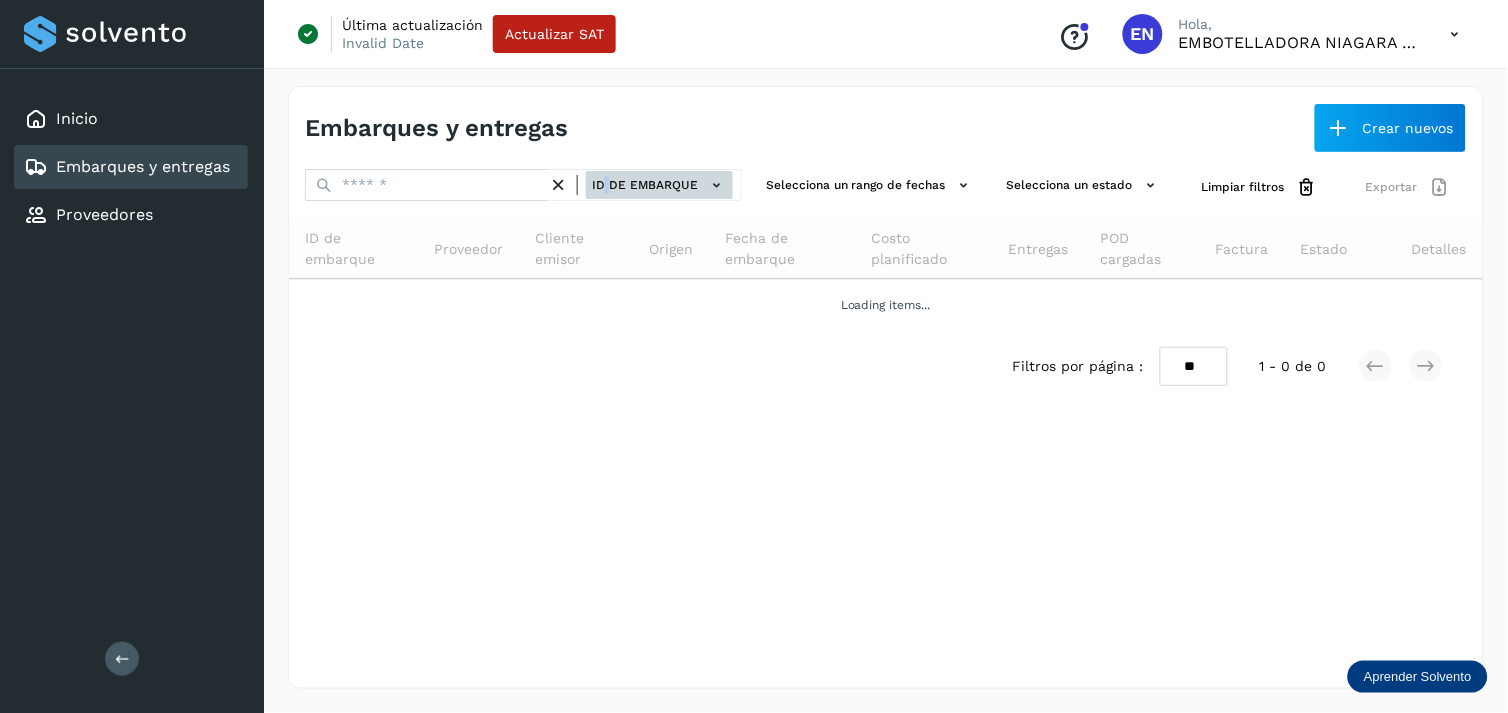 drag, startPoint x: 612, startPoint y: 163, endPoint x: 628, endPoint y: 197, distance: 37.576588 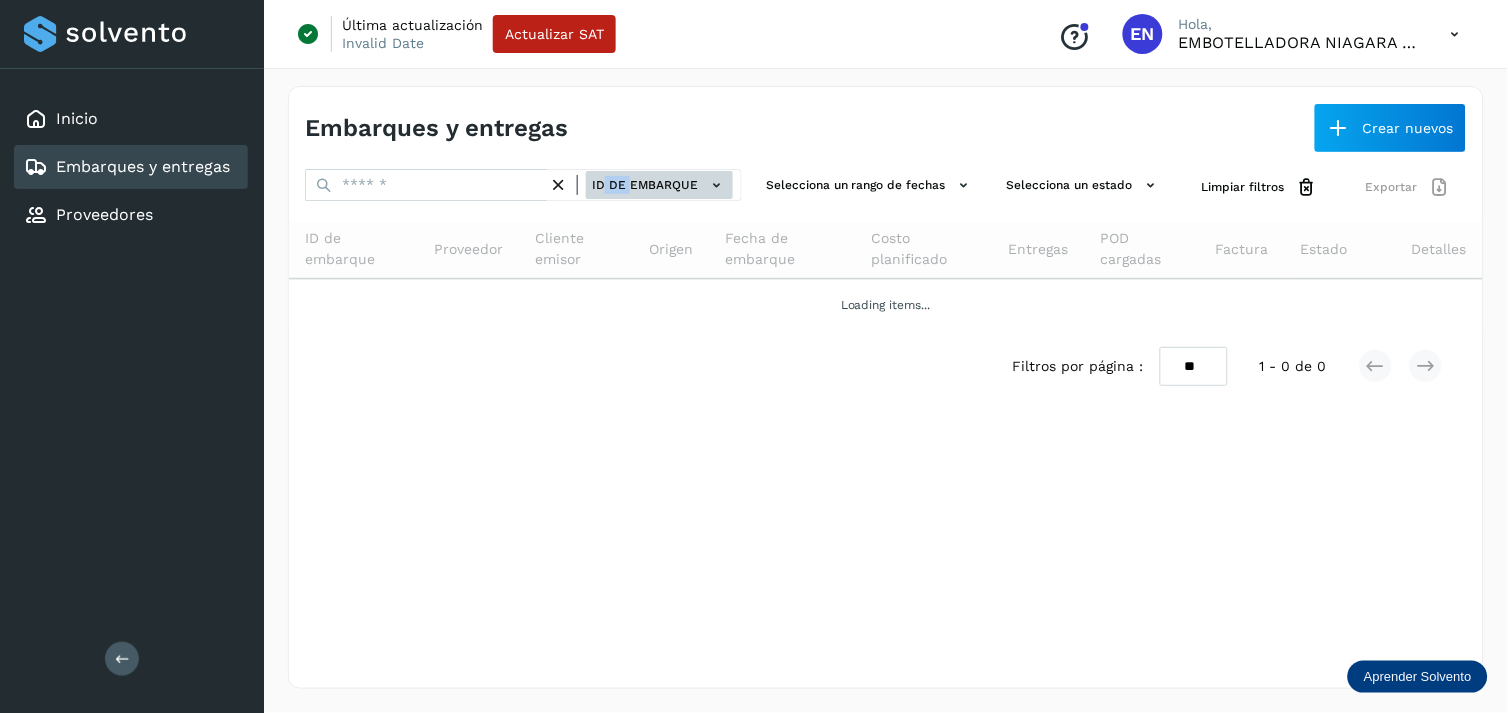click on "ID de embarque" at bounding box center [659, 185] 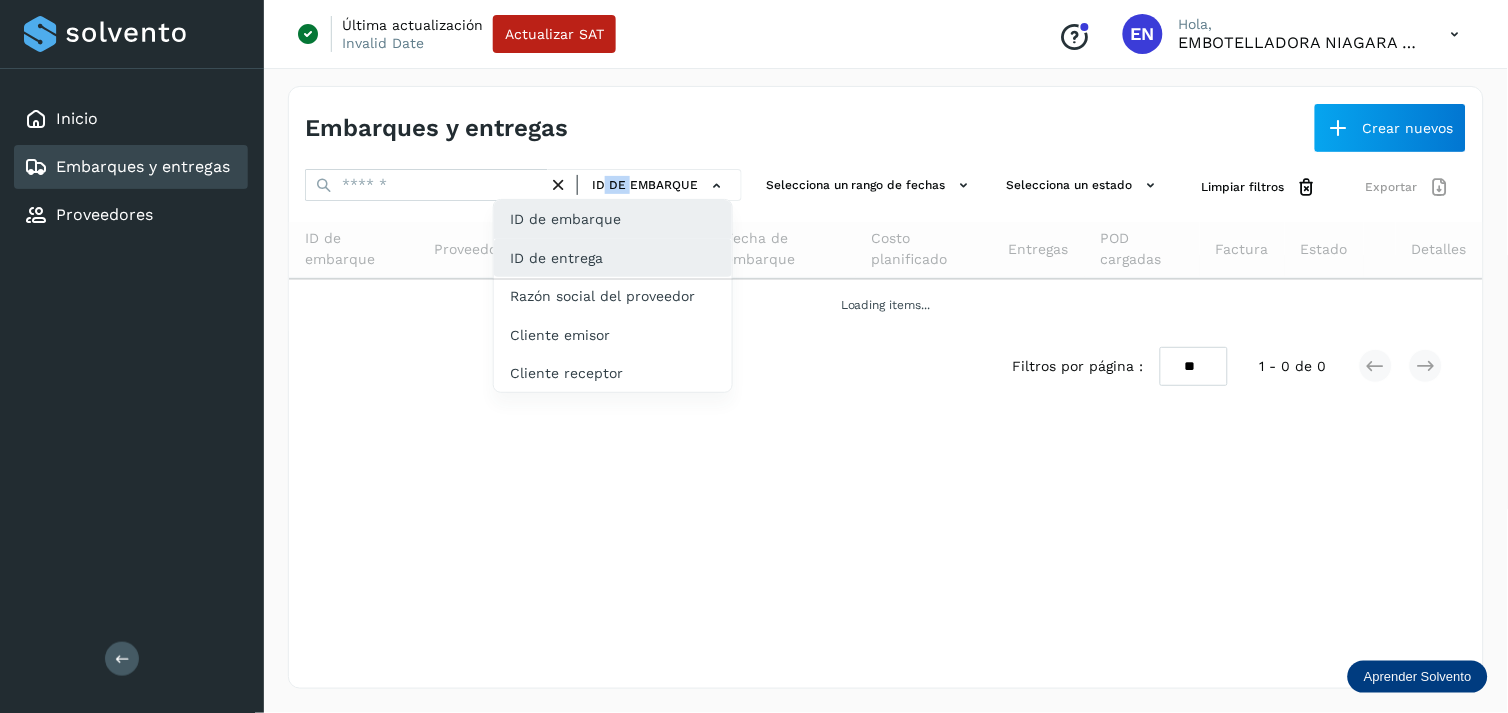 click on "ID de entrega" 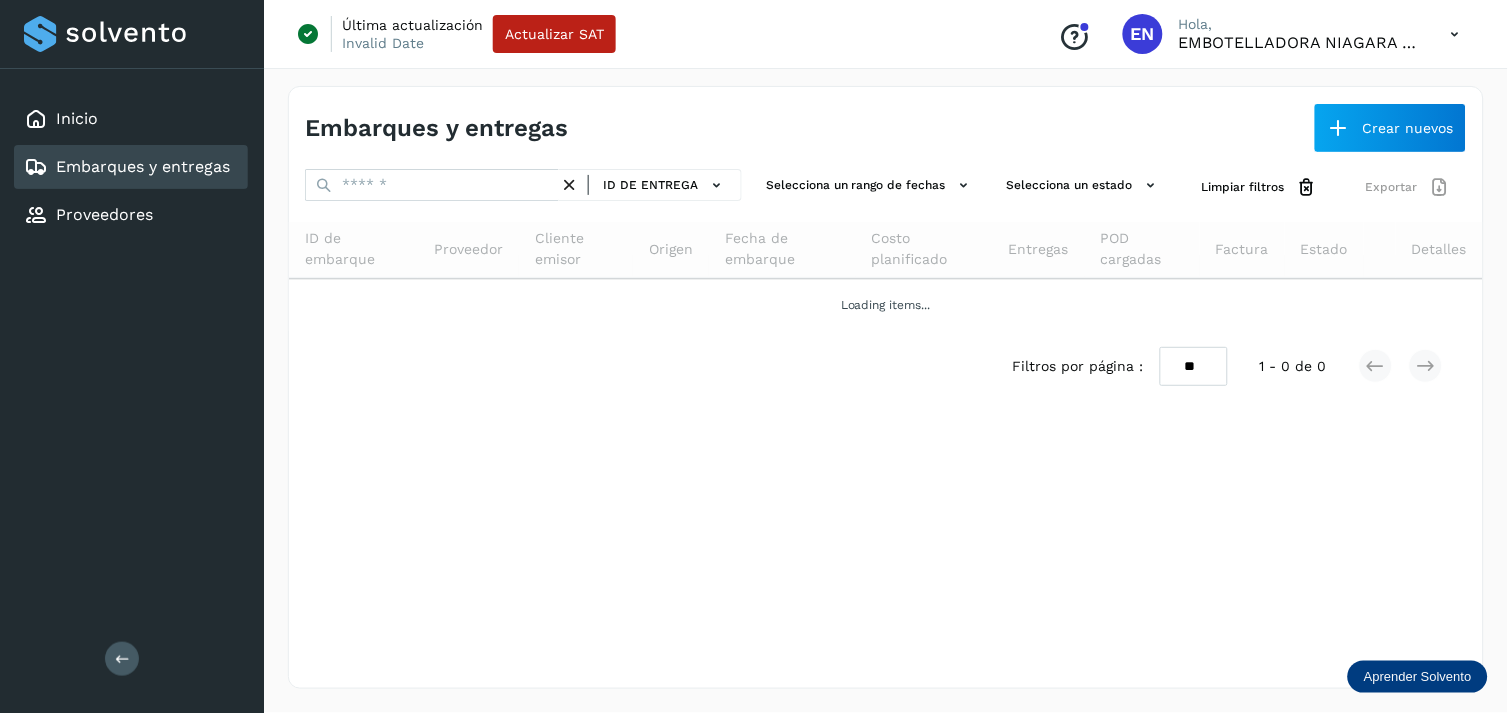 drag, startPoint x: 426, startPoint y: 202, endPoint x: 400, endPoint y: 197, distance: 26.476404 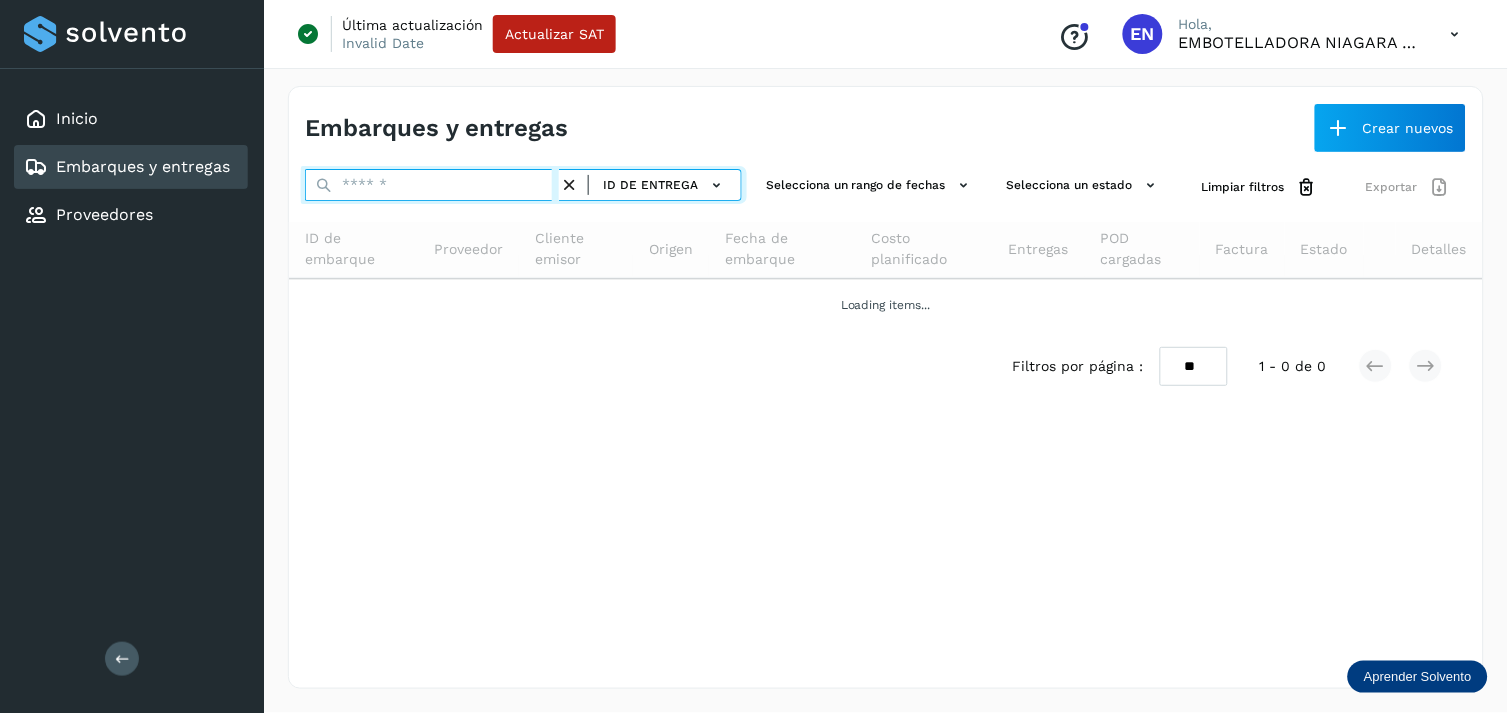click at bounding box center [432, 185] 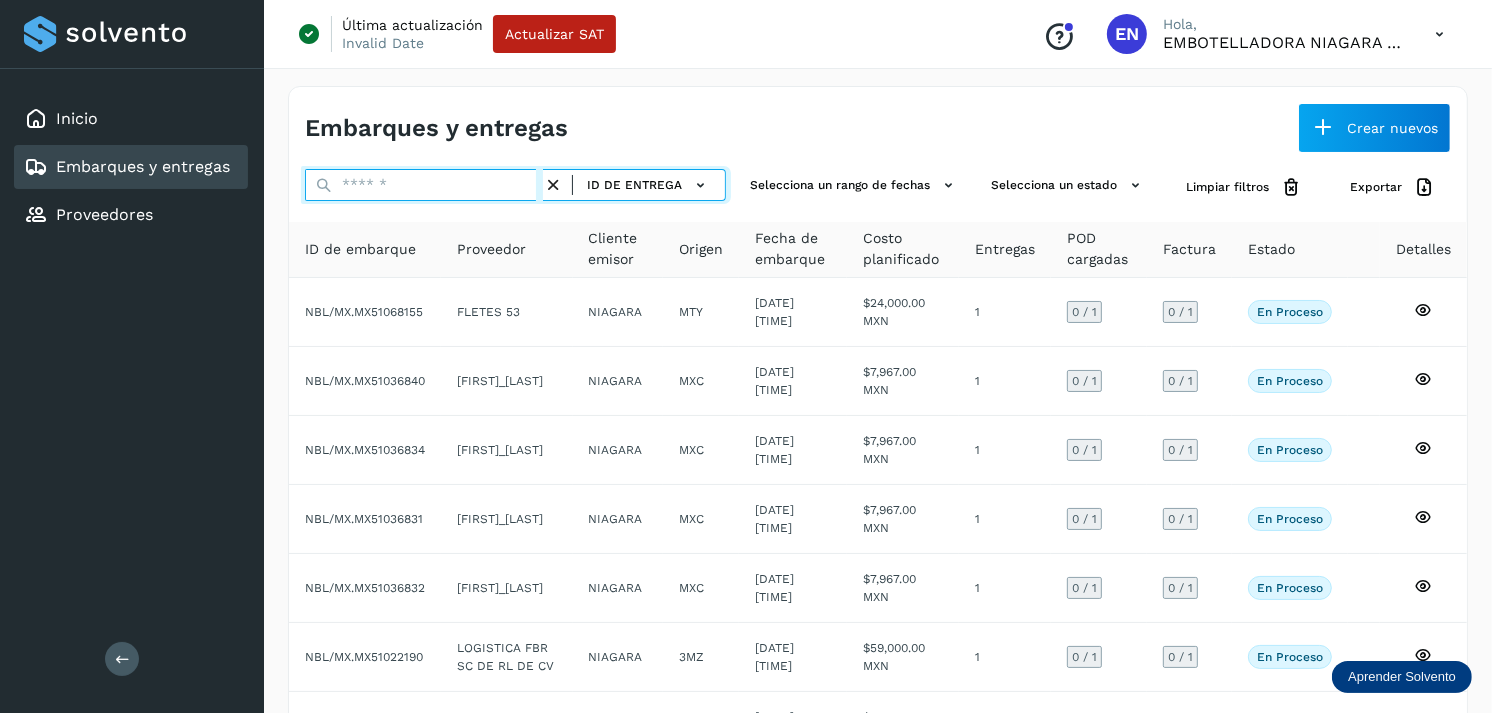 paste on "**********" 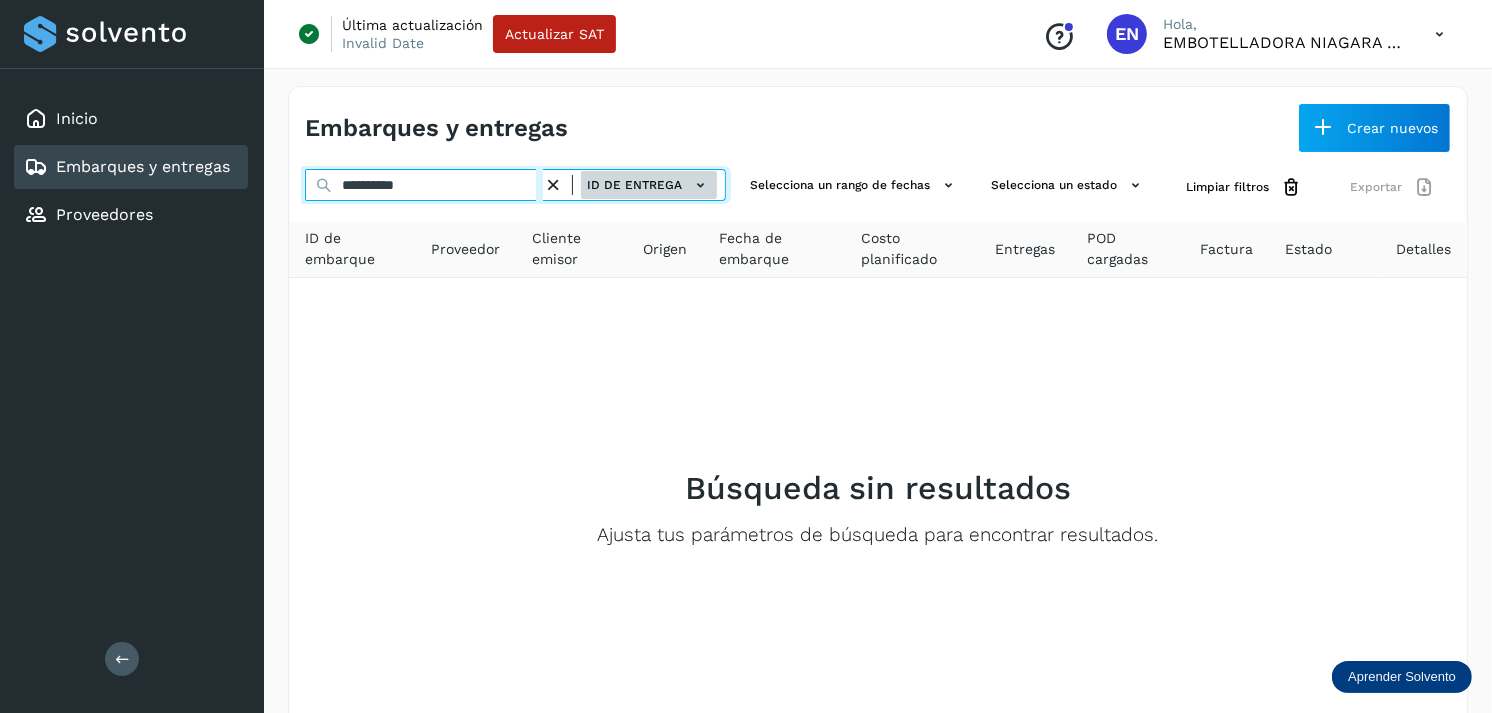 type on "**********" 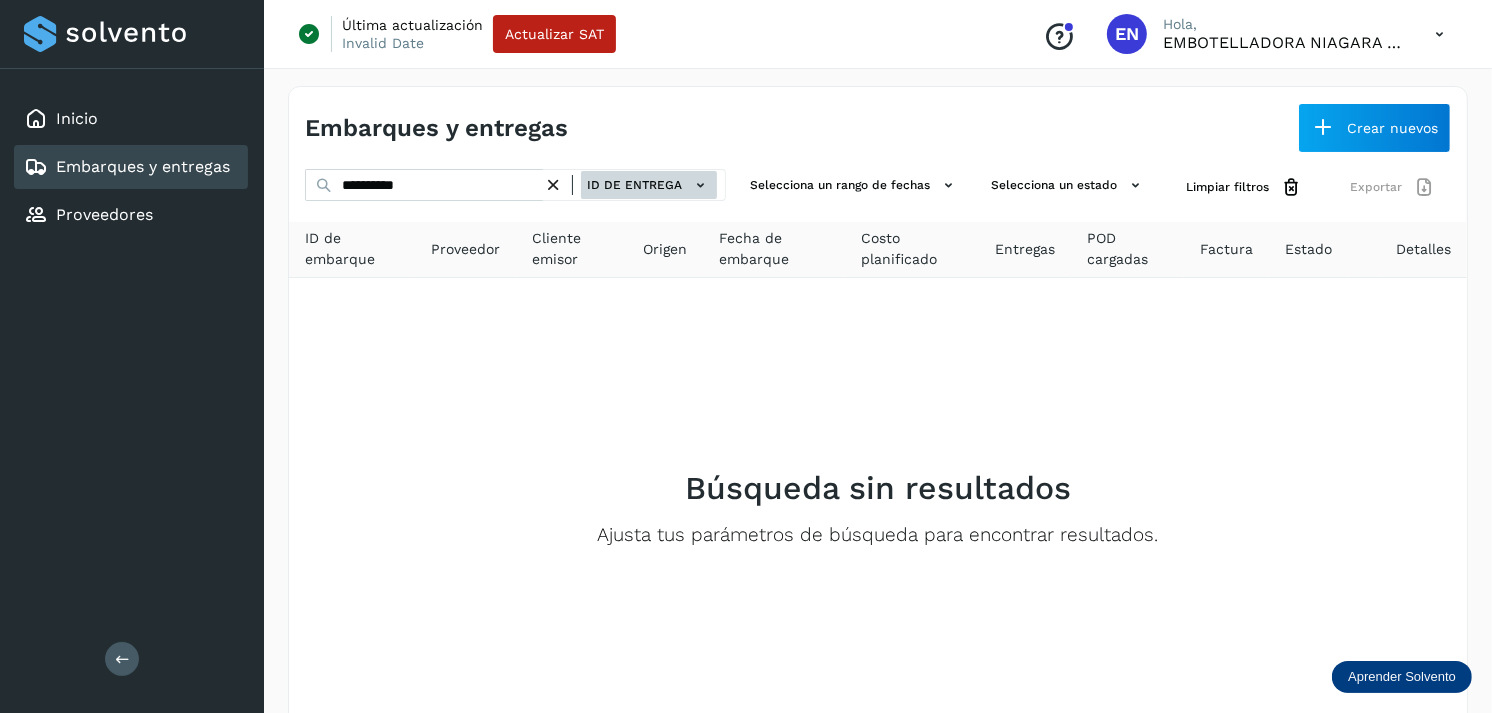 click on "ID de entrega" at bounding box center [649, 185] 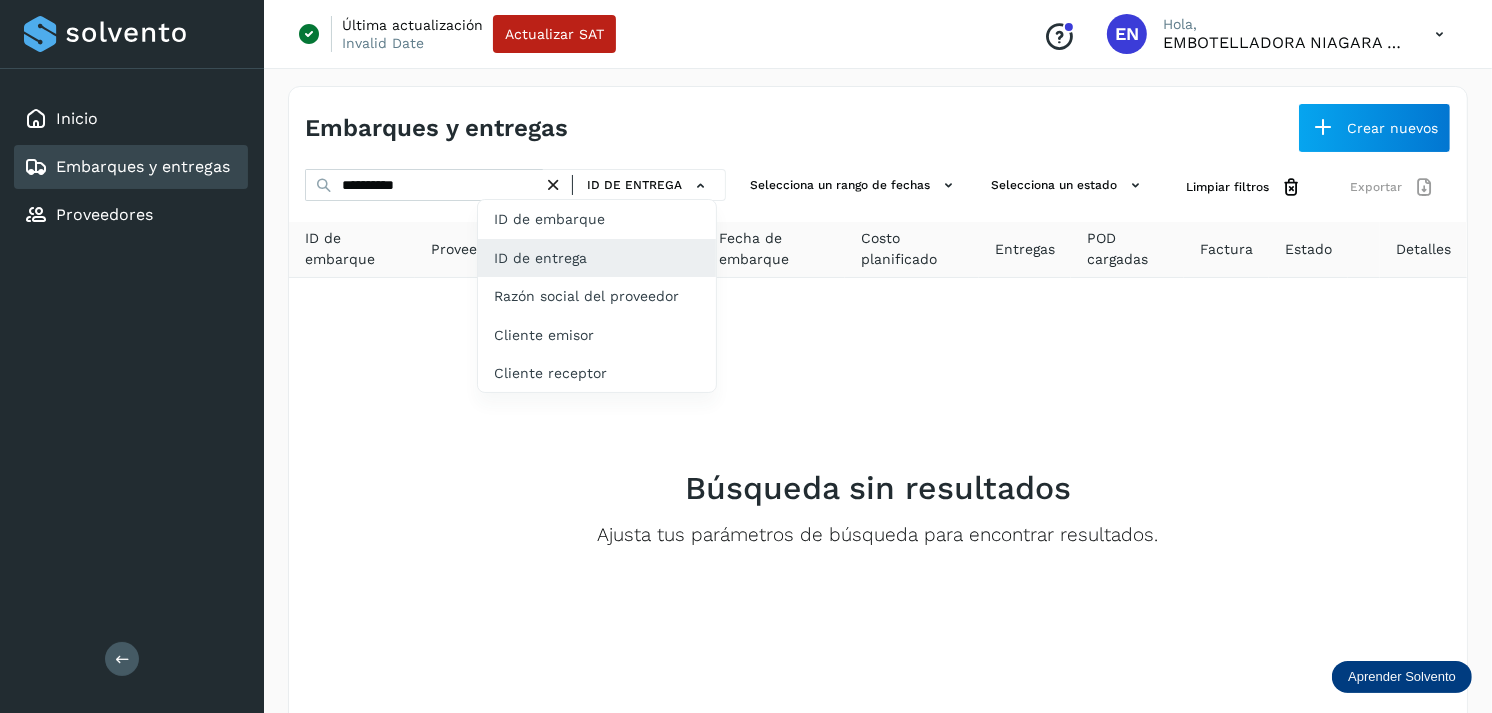 click at bounding box center (746, 356) 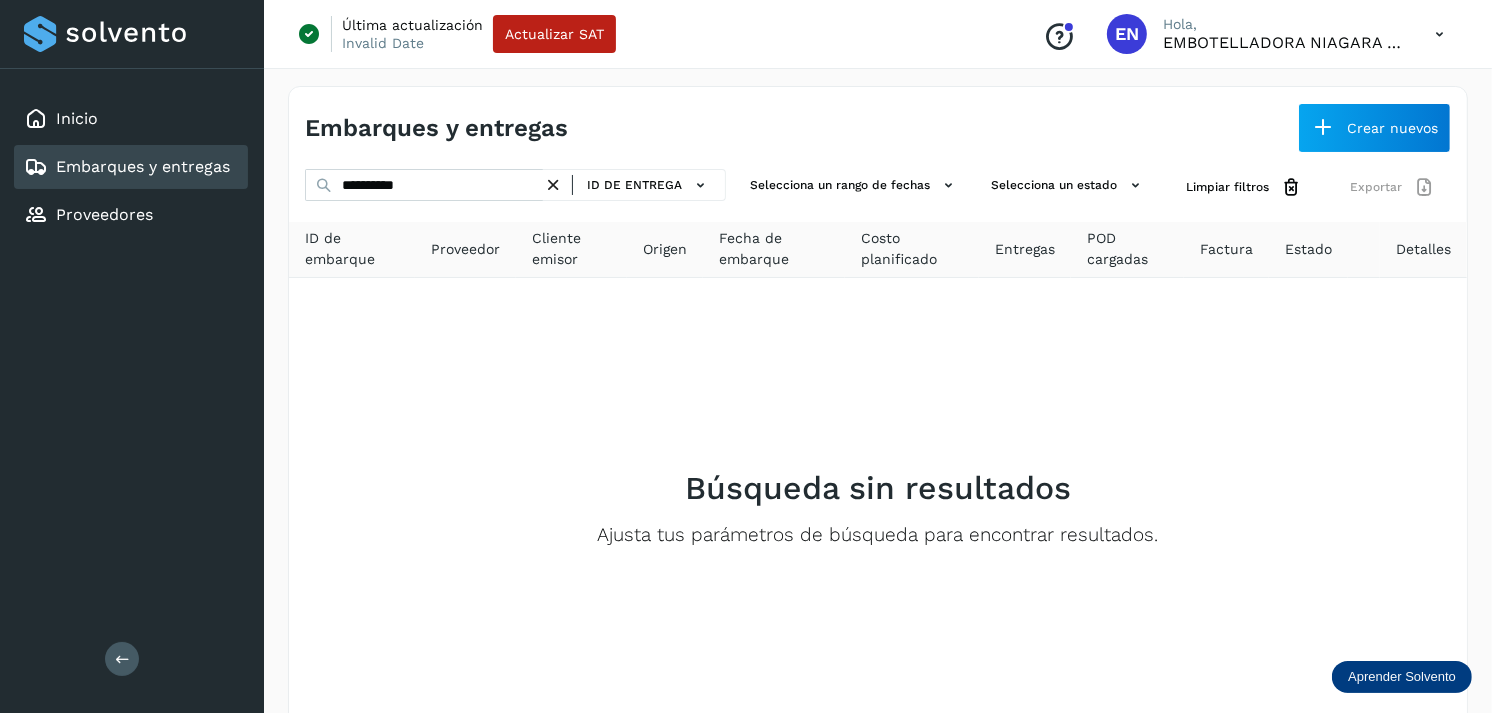 click at bounding box center (553, 185) 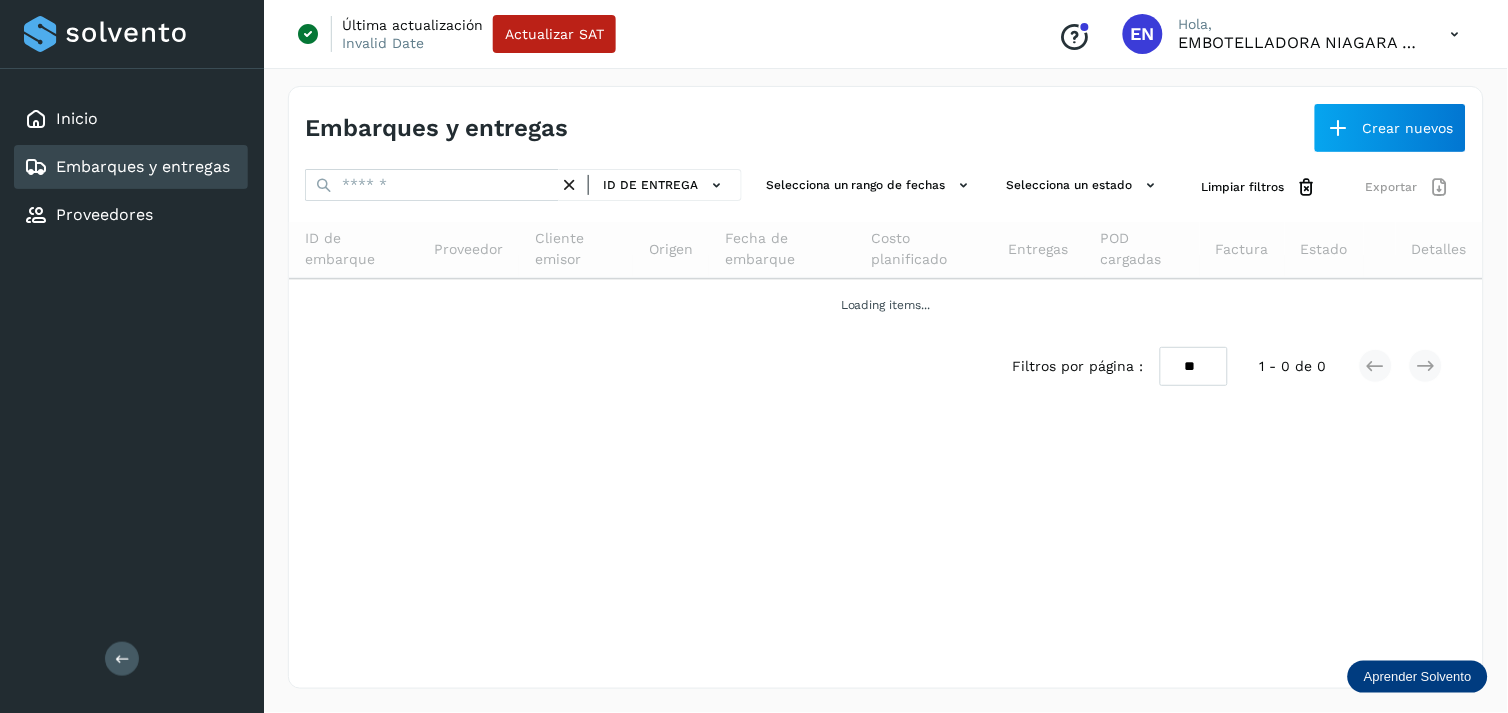 click at bounding box center [432, 185] 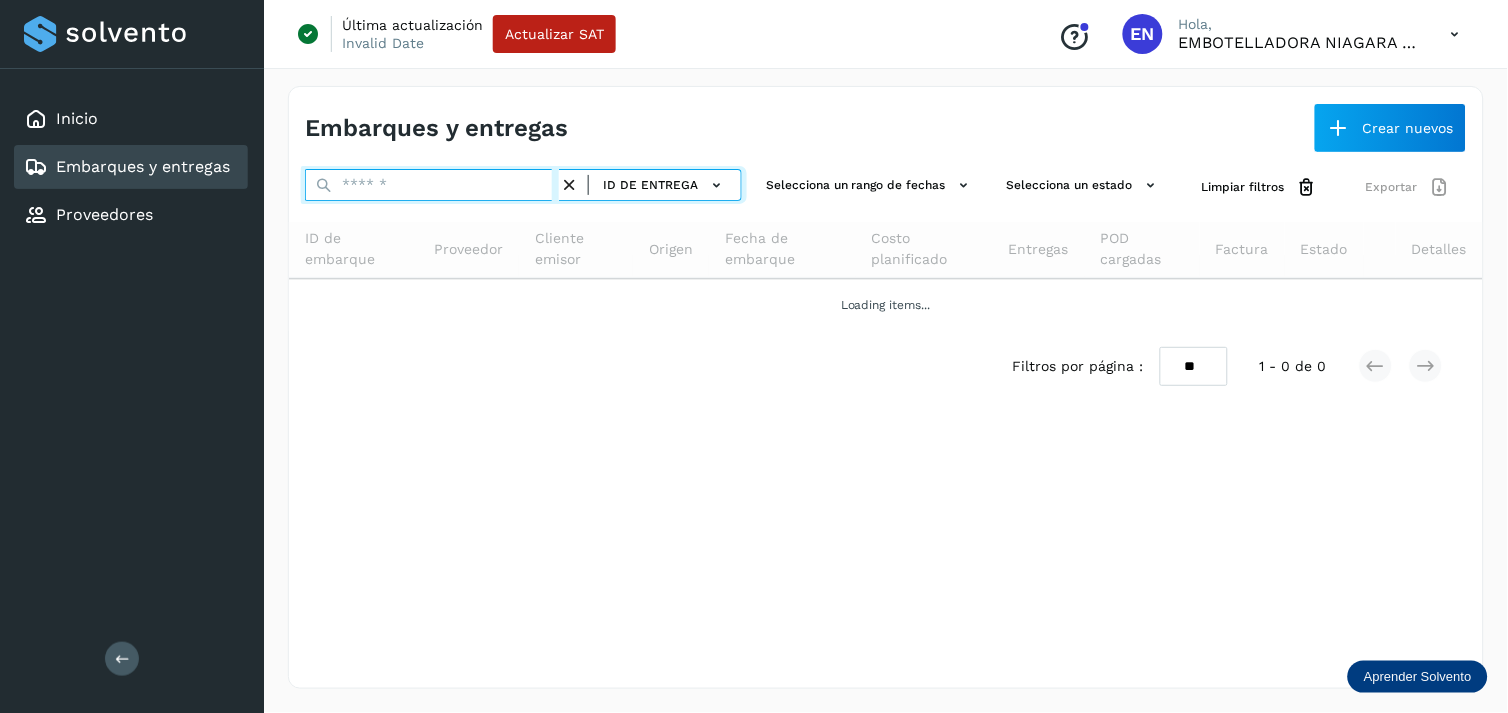 paste on "**********" 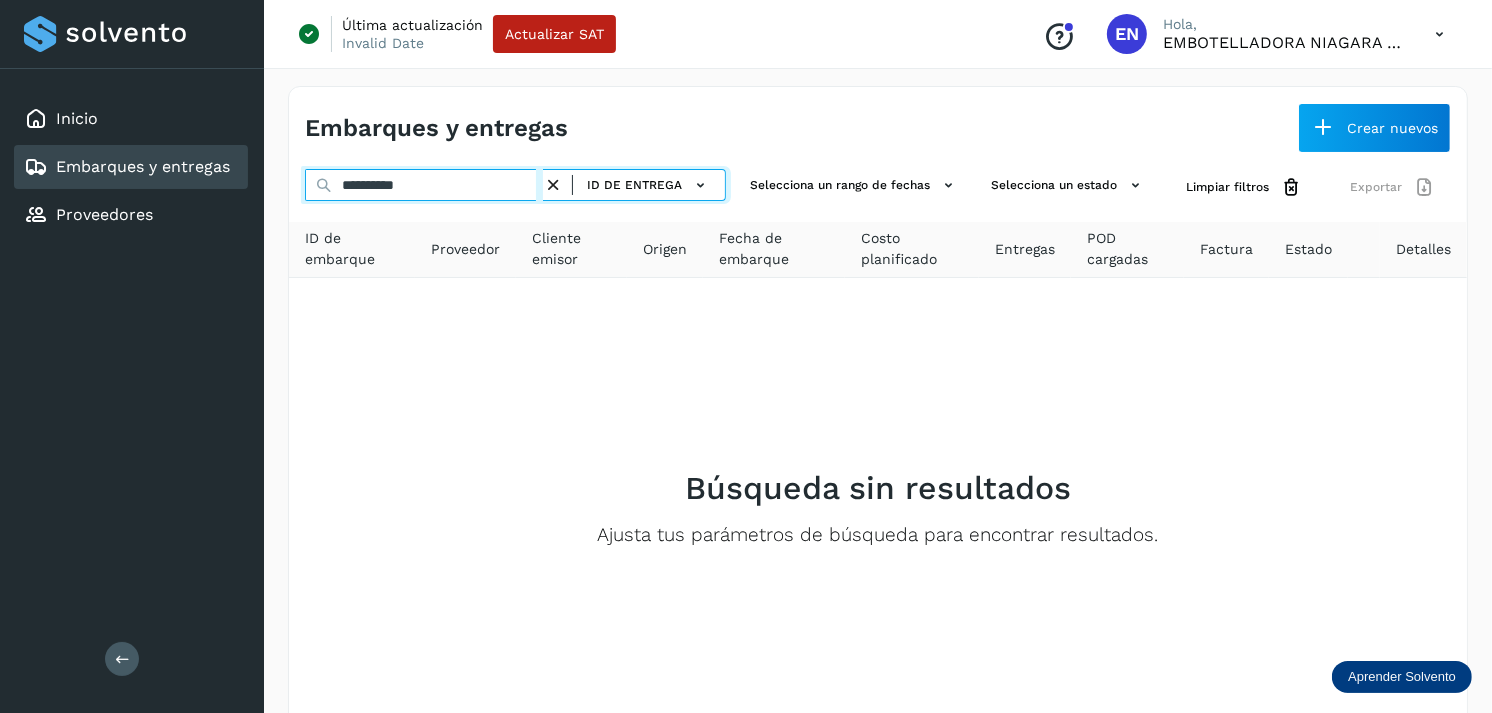 type on "**********" 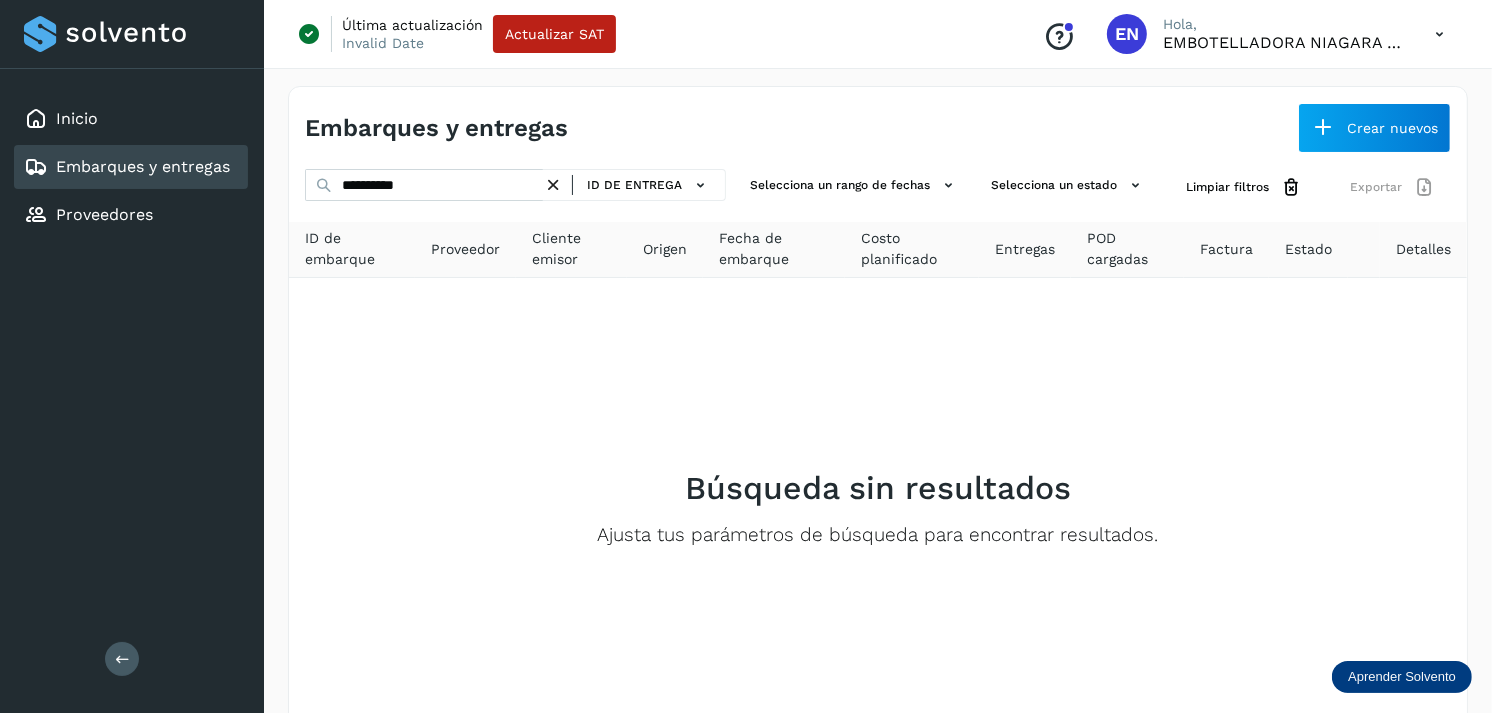 click at bounding box center [553, 185] 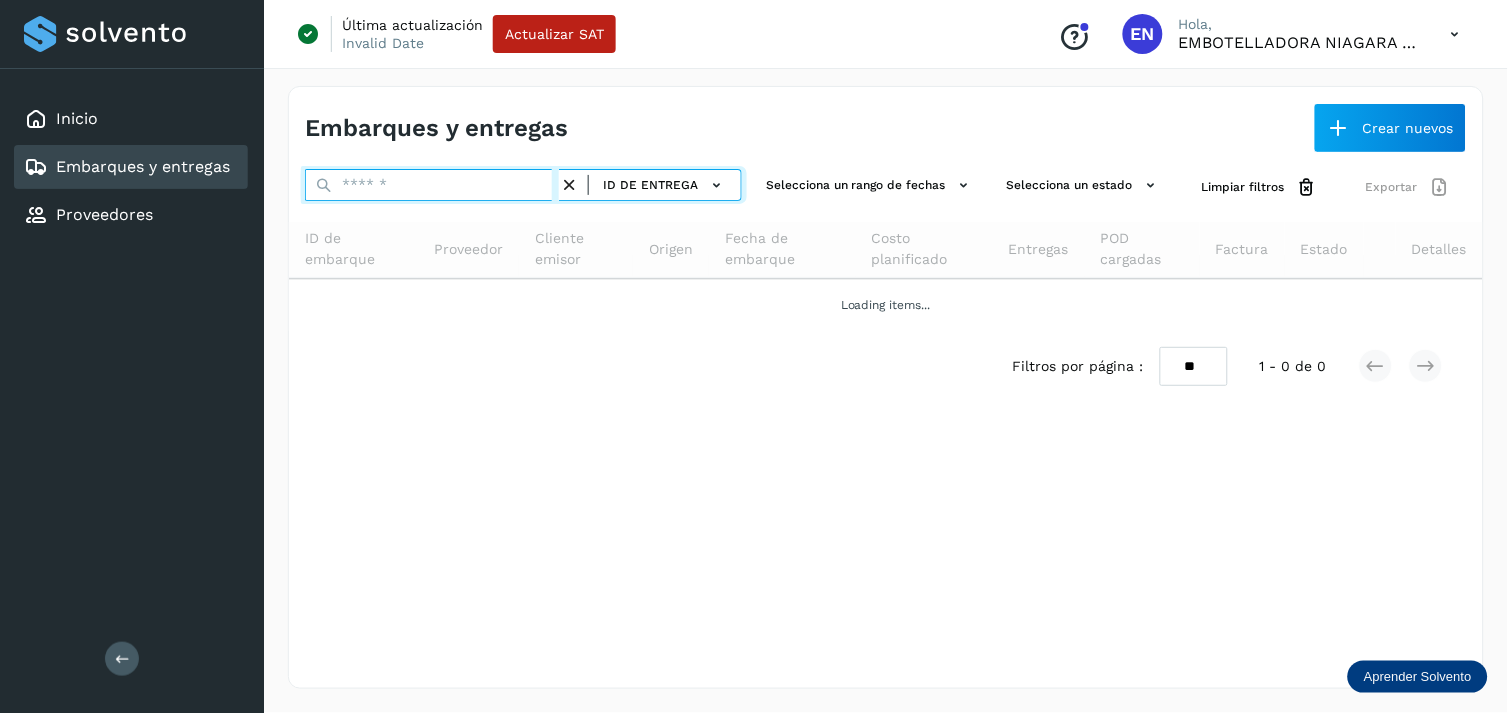 paste on "**********" 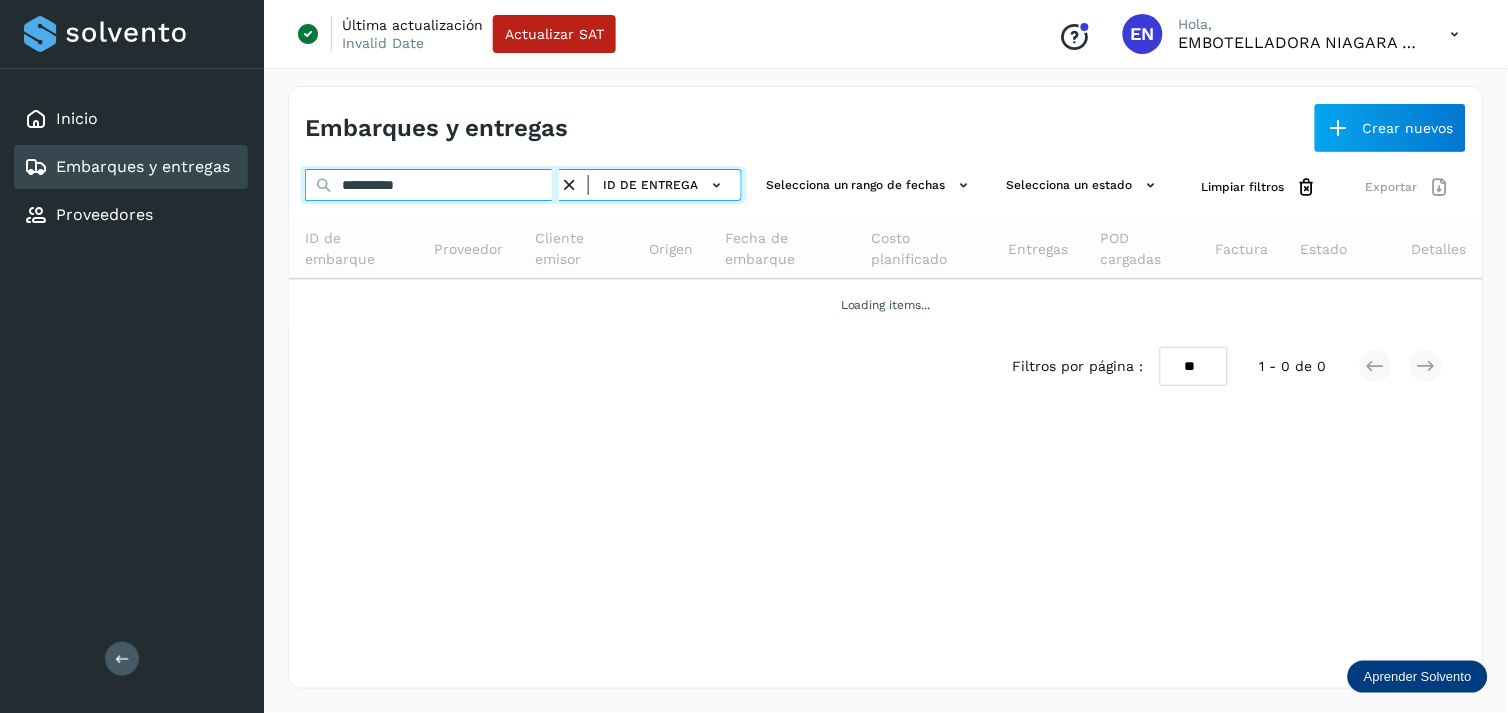 click on "**********" at bounding box center [432, 185] 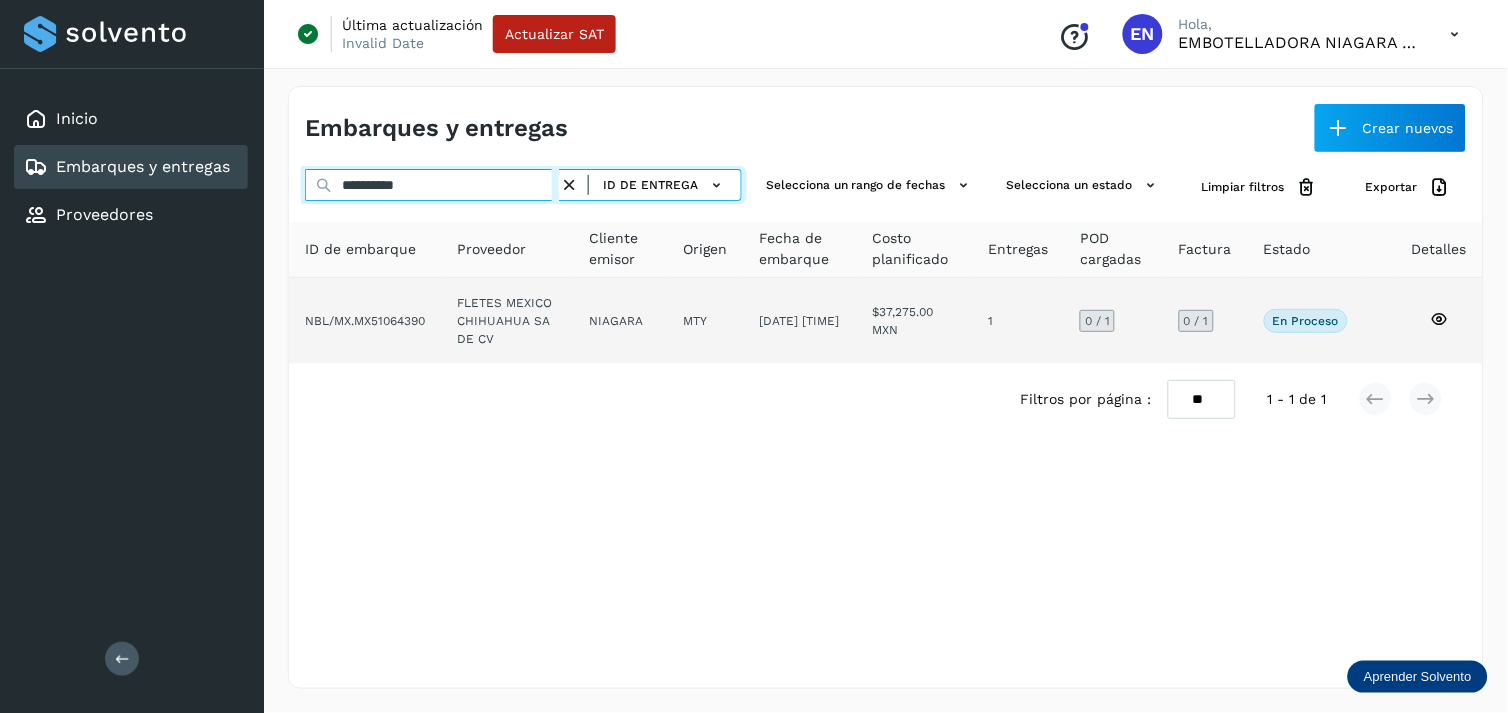 type on "**********" 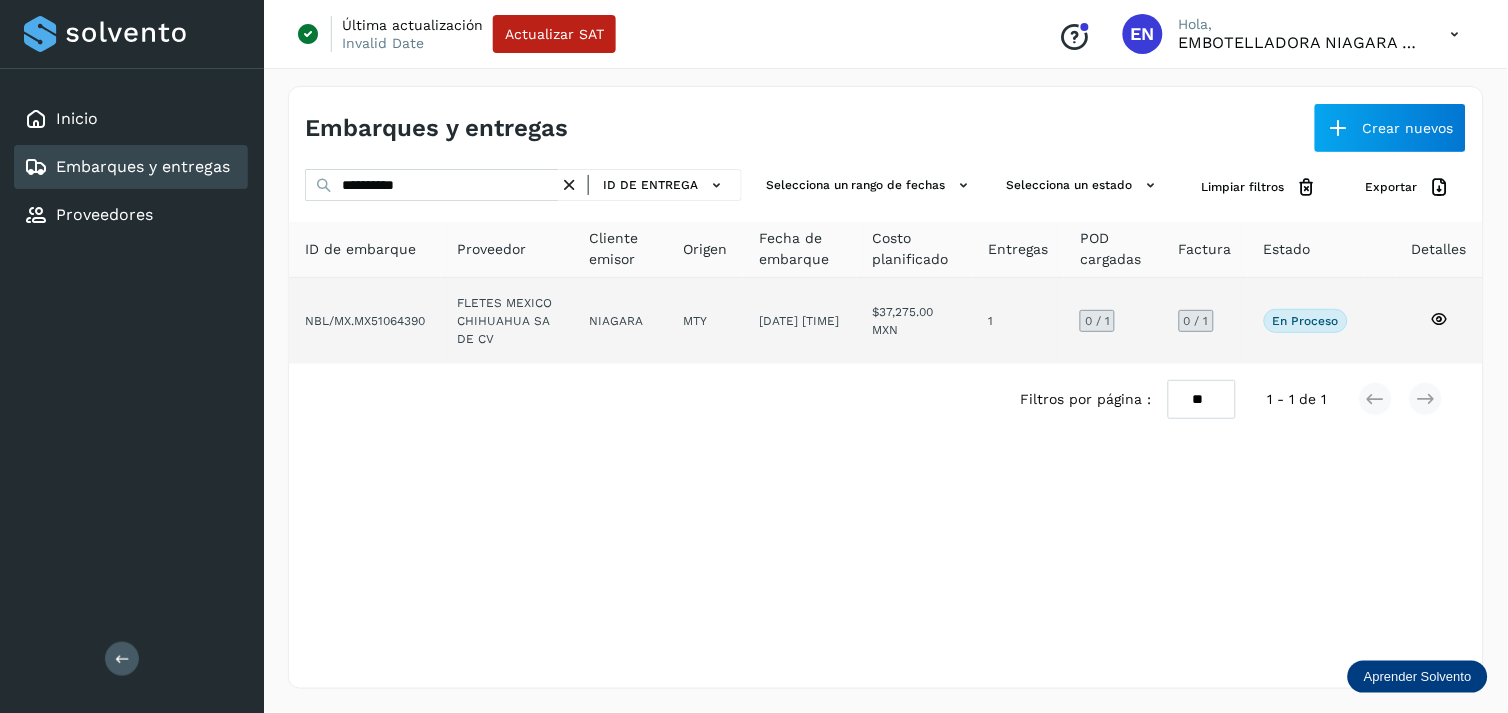 click on "FLETES MEXICO CHIHUAHUA SA DE CV" 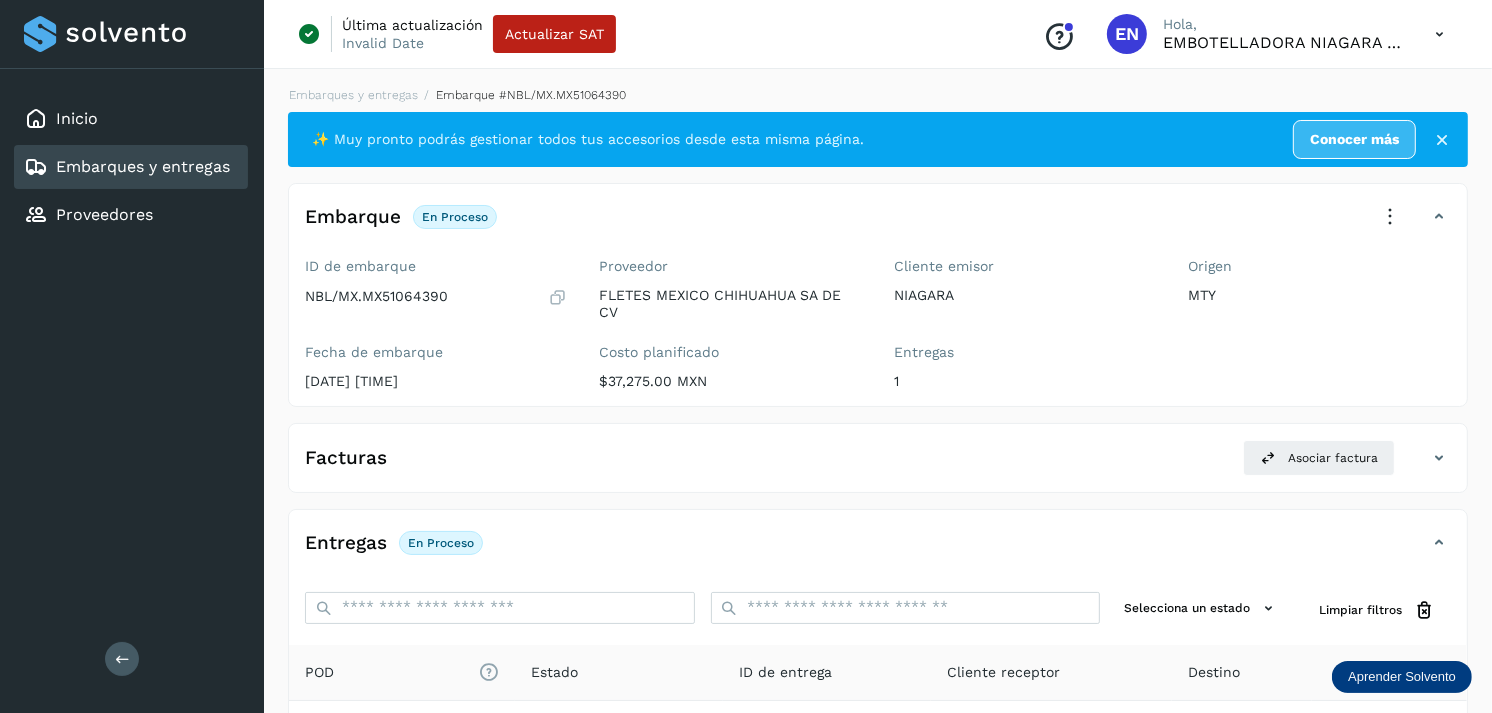 scroll, scrollTop: 256, scrollLeft: 0, axis: vertical 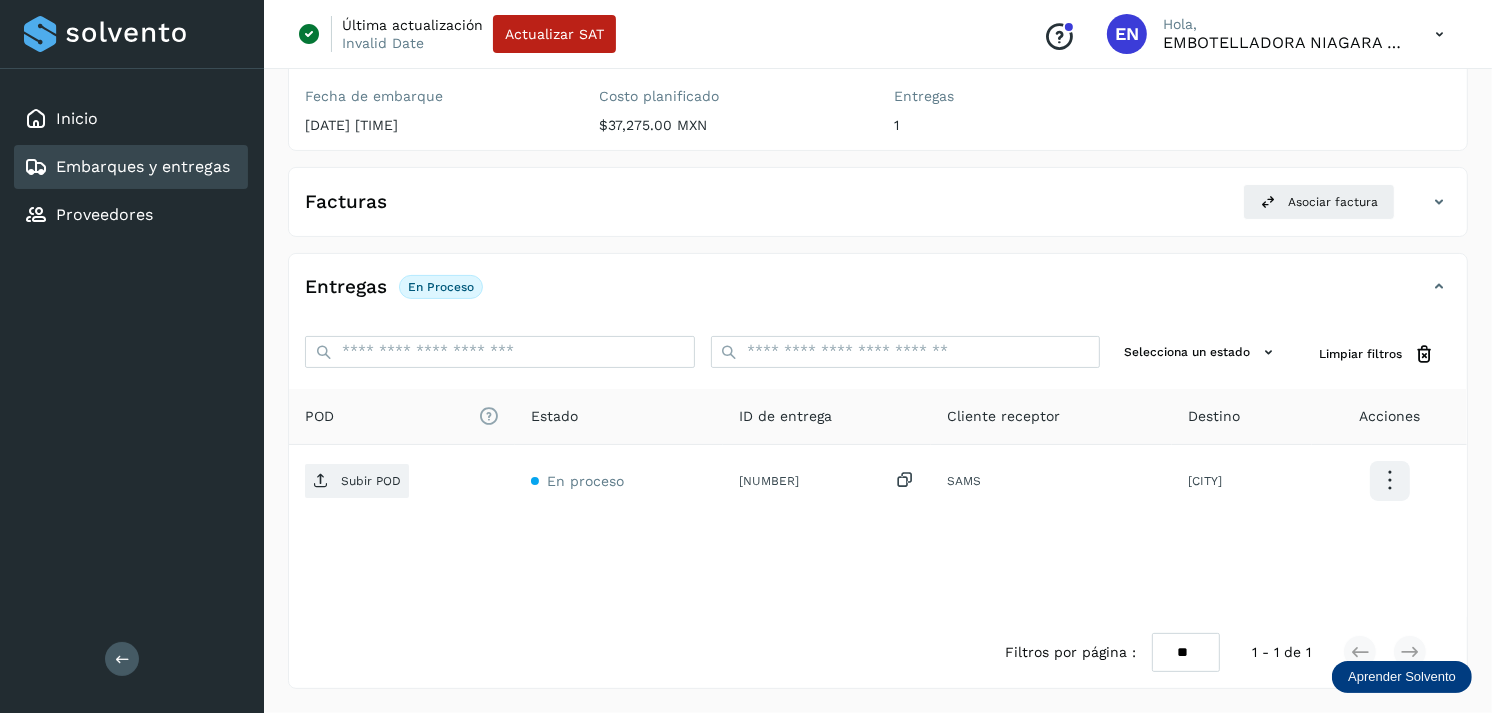 click on "Embarques y entregas" 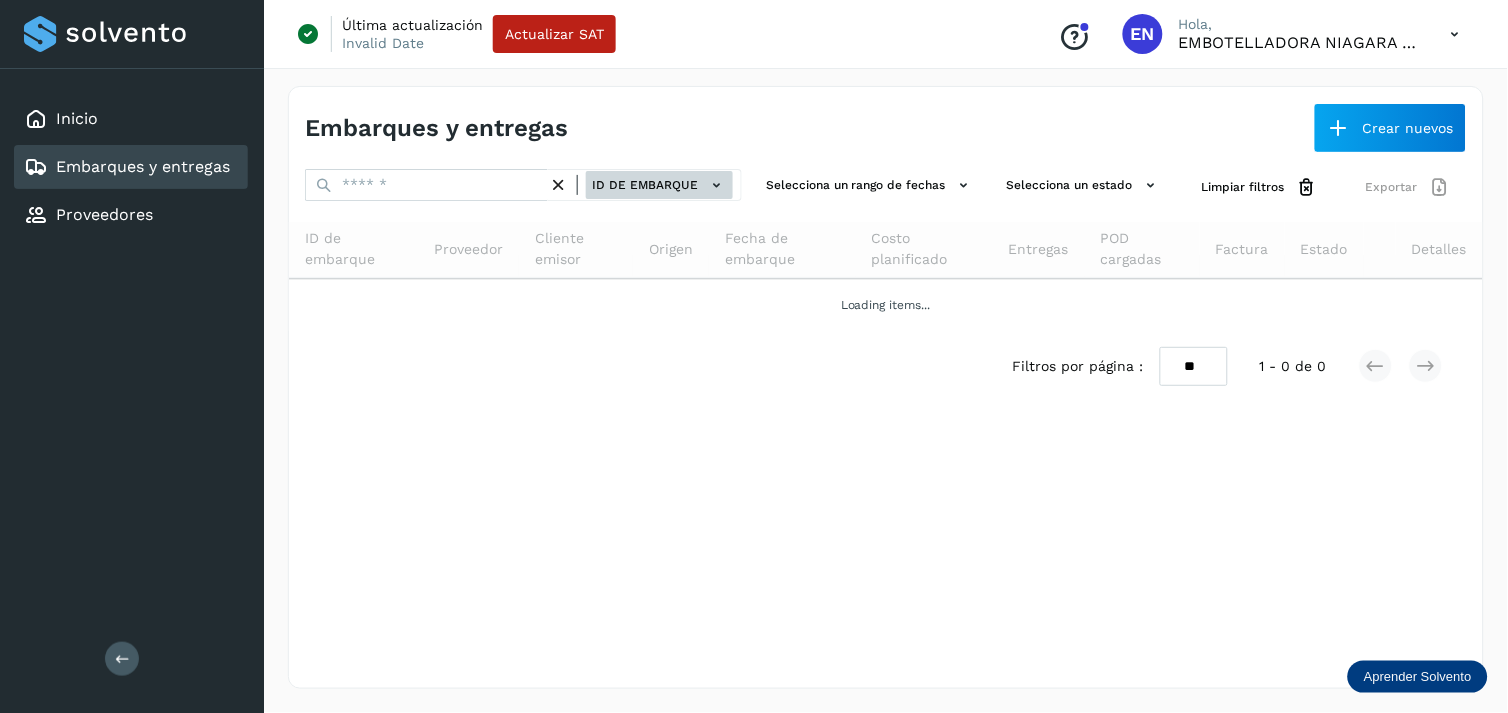 click on "ID de embarque" 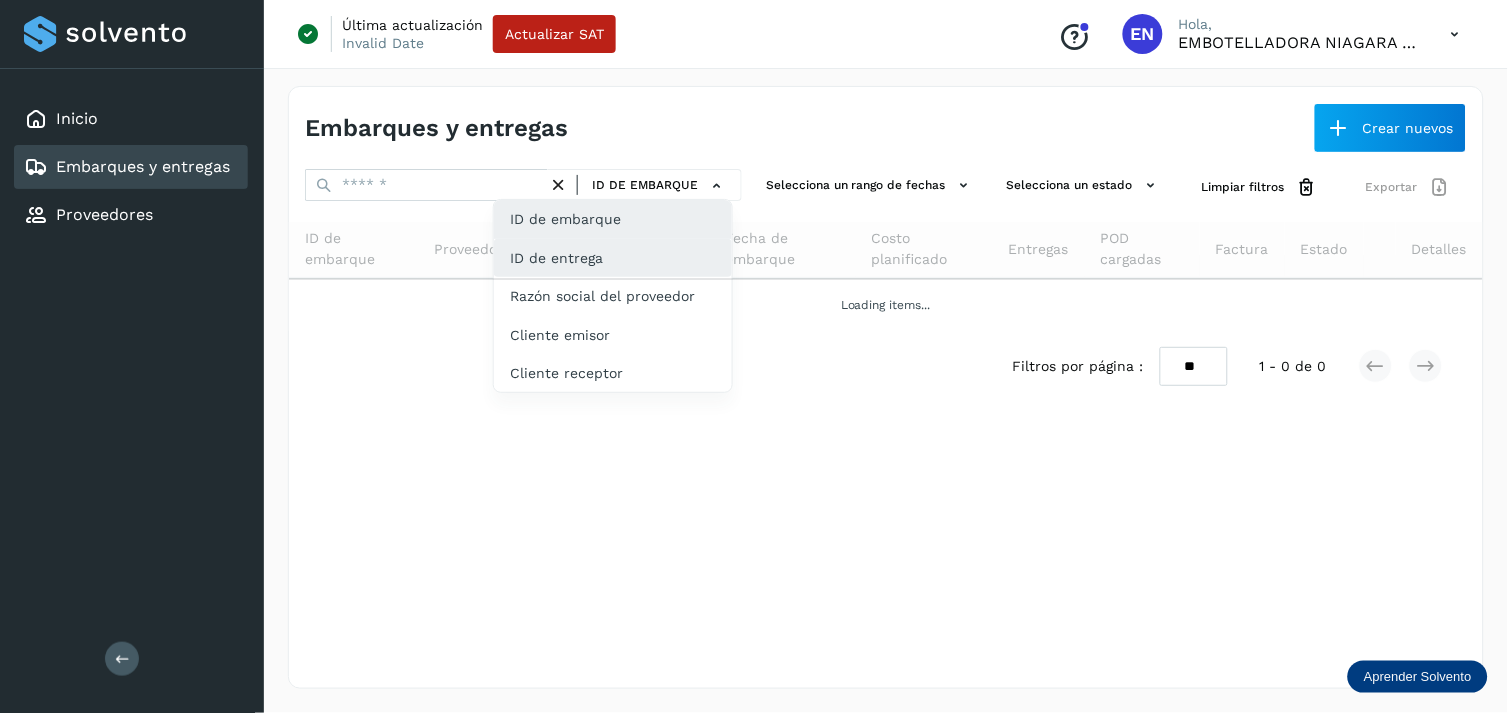 click on "ID de entrega" 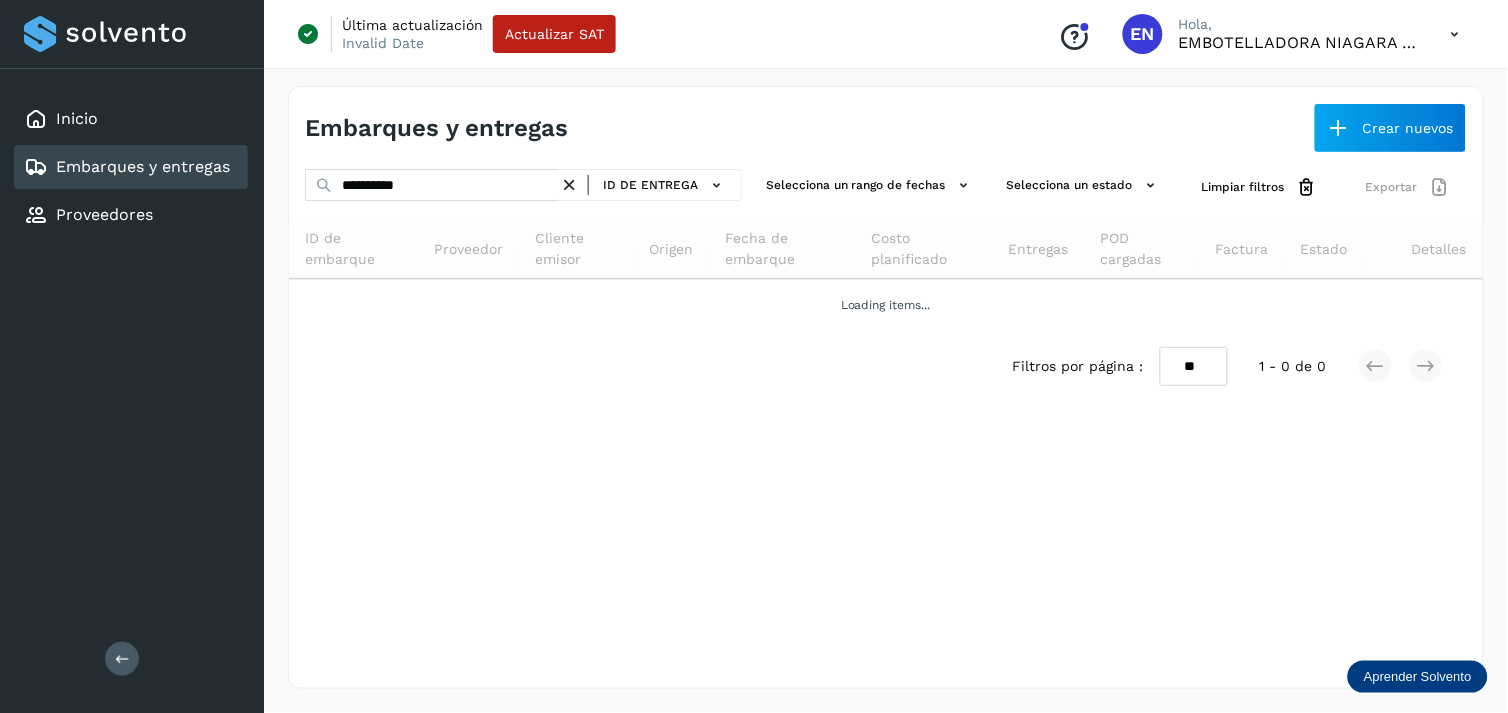 click at bounding box center [569, 185] 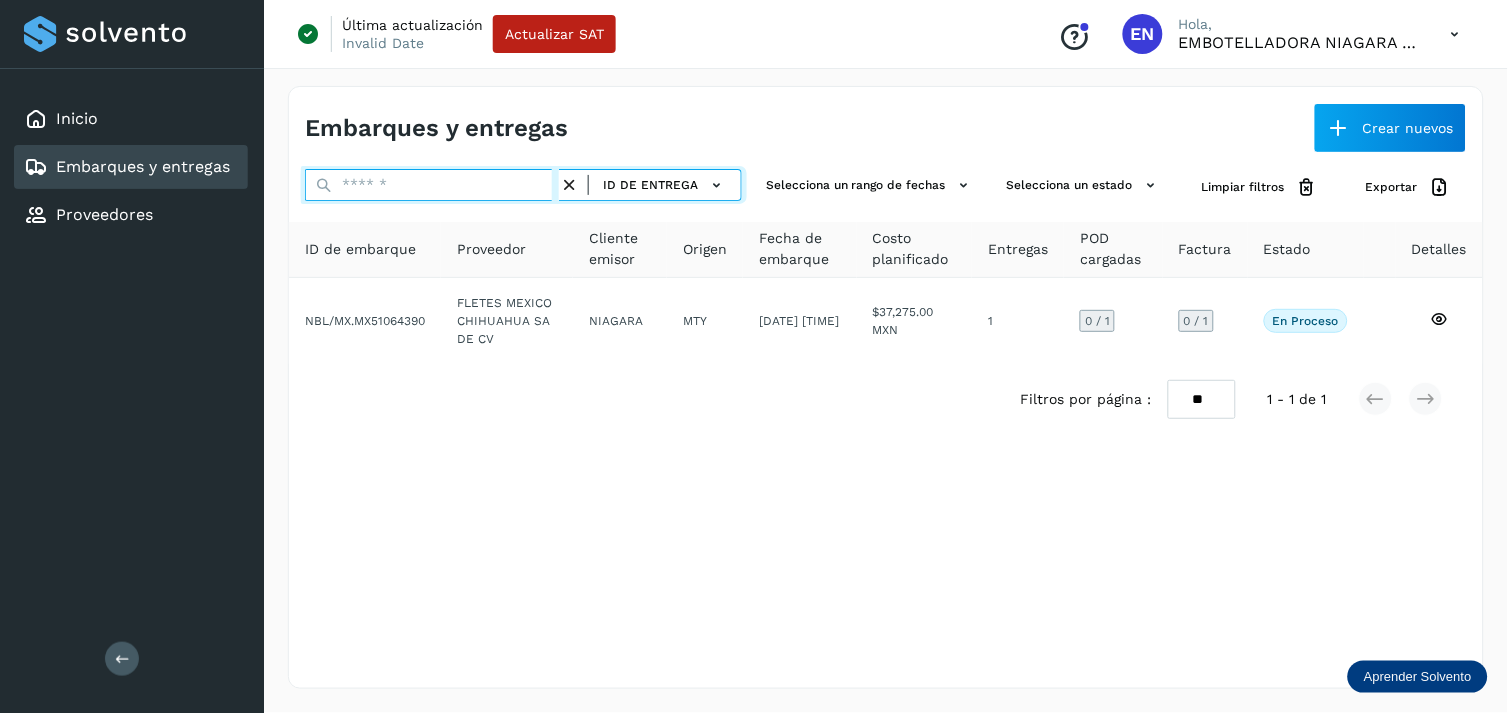 click at bounding box center (432, 185) 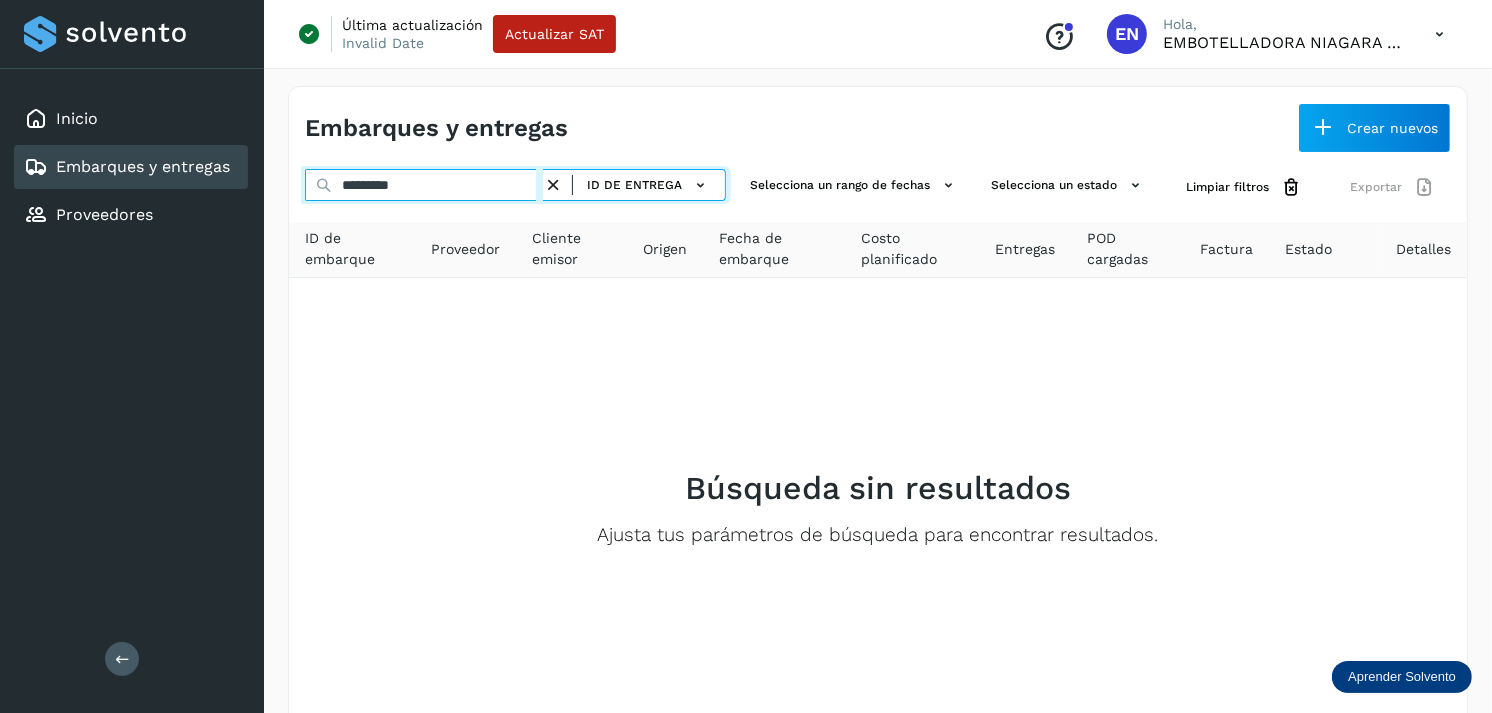 type on "*********" 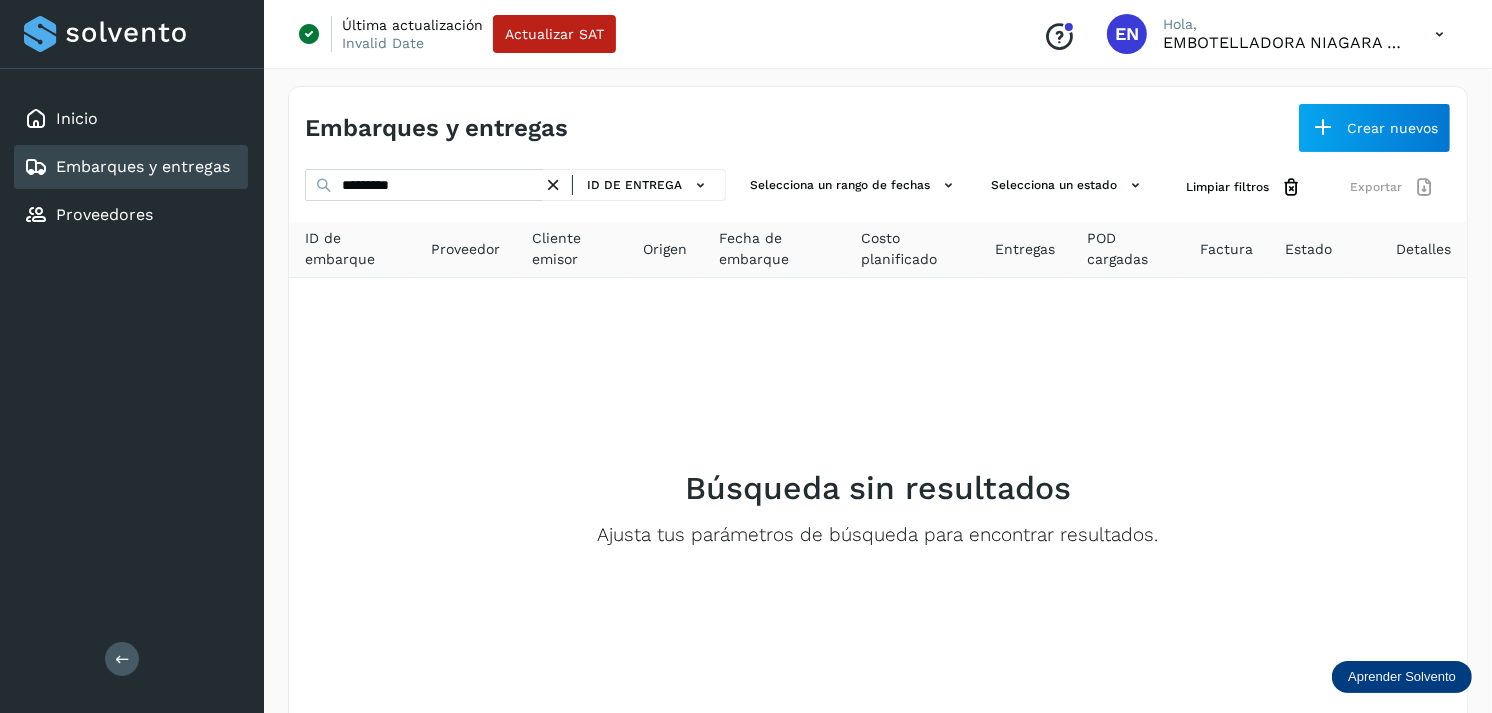click at bounding box center [553, 185] 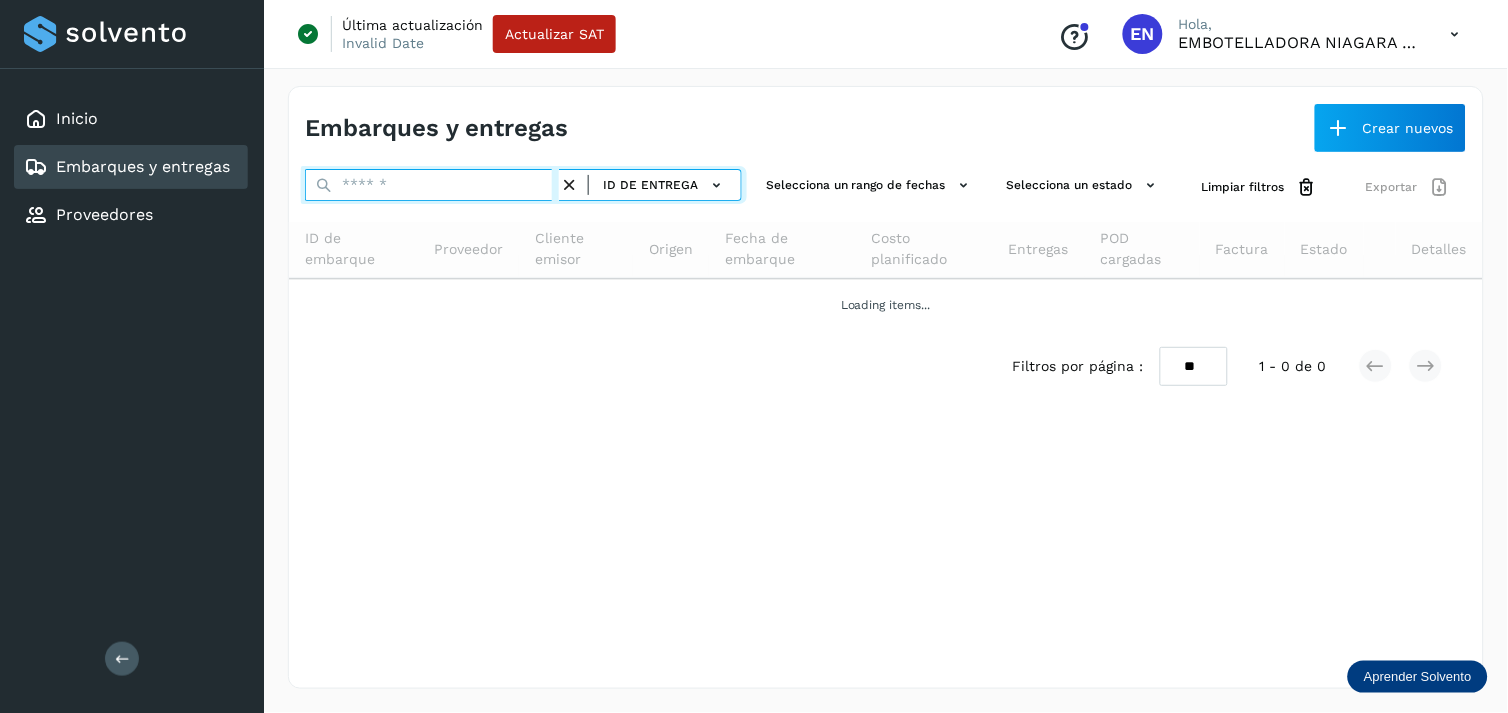 paste on "**********" 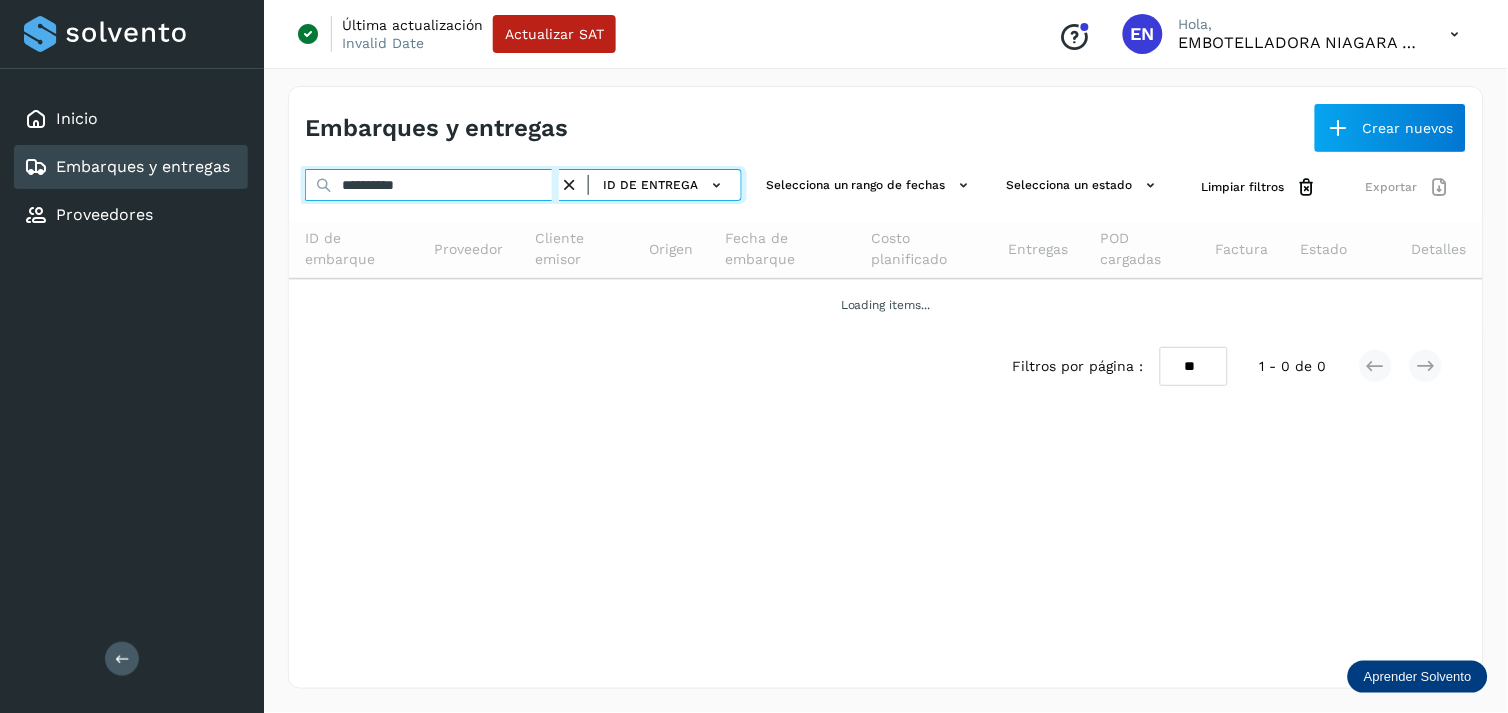 click on "**********" at bounding box center [432, 185] 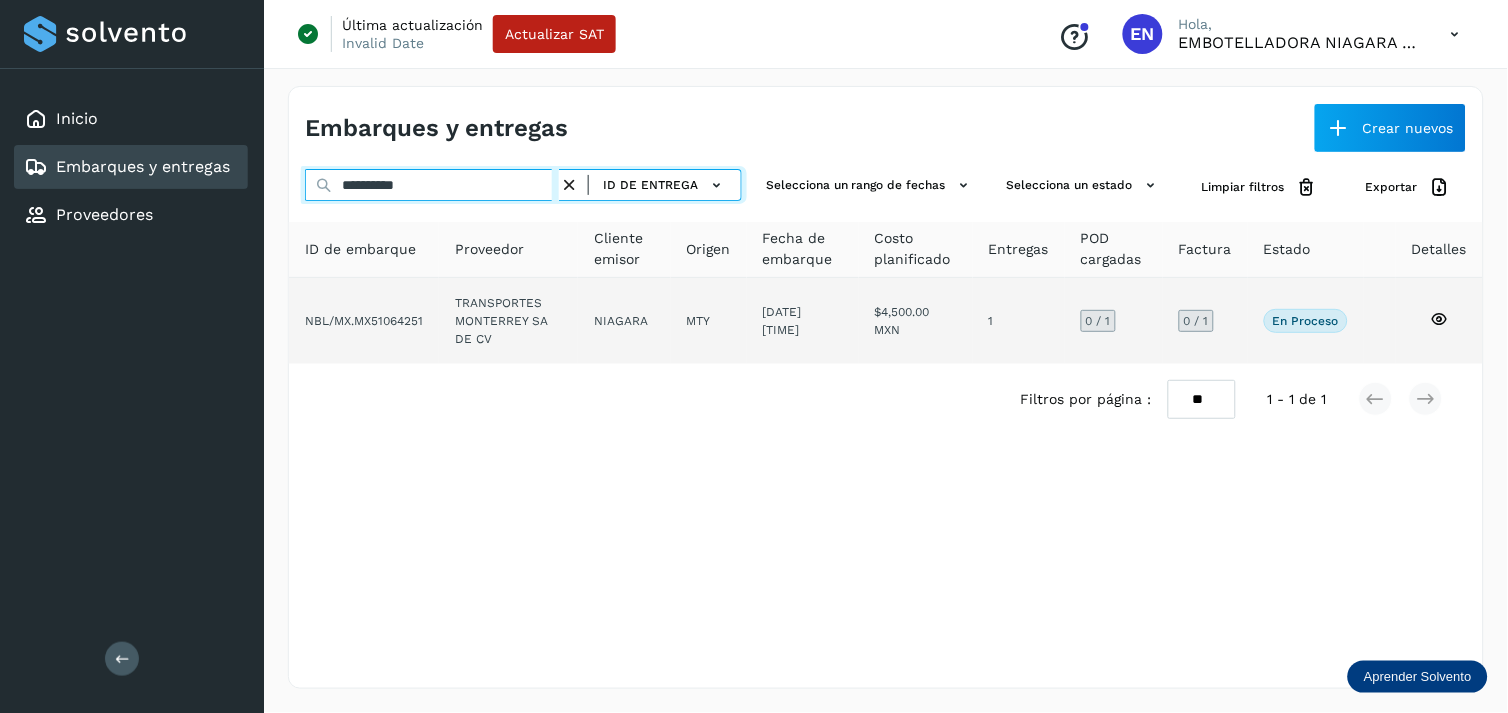 type on "**********" 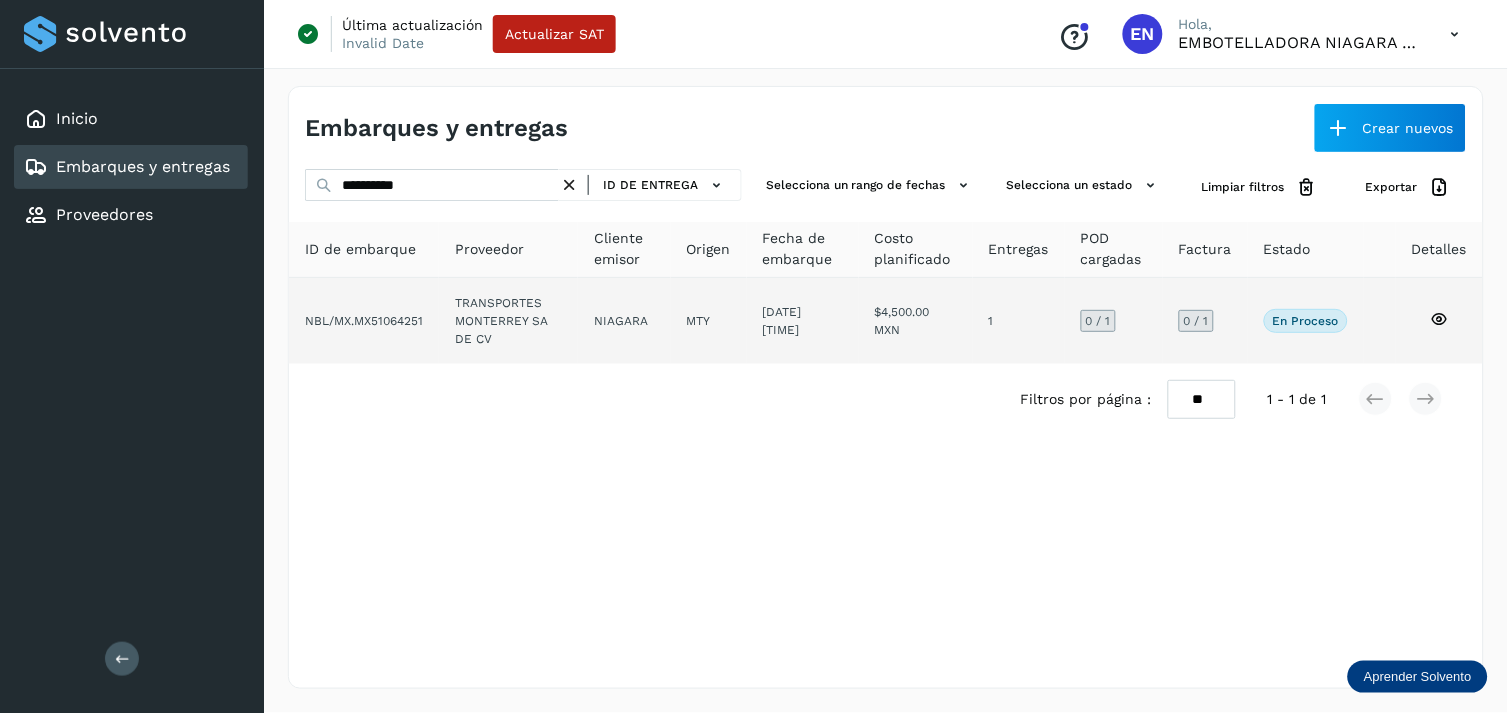 click on "TRANSPORTES MONTERREY SA DE CV" 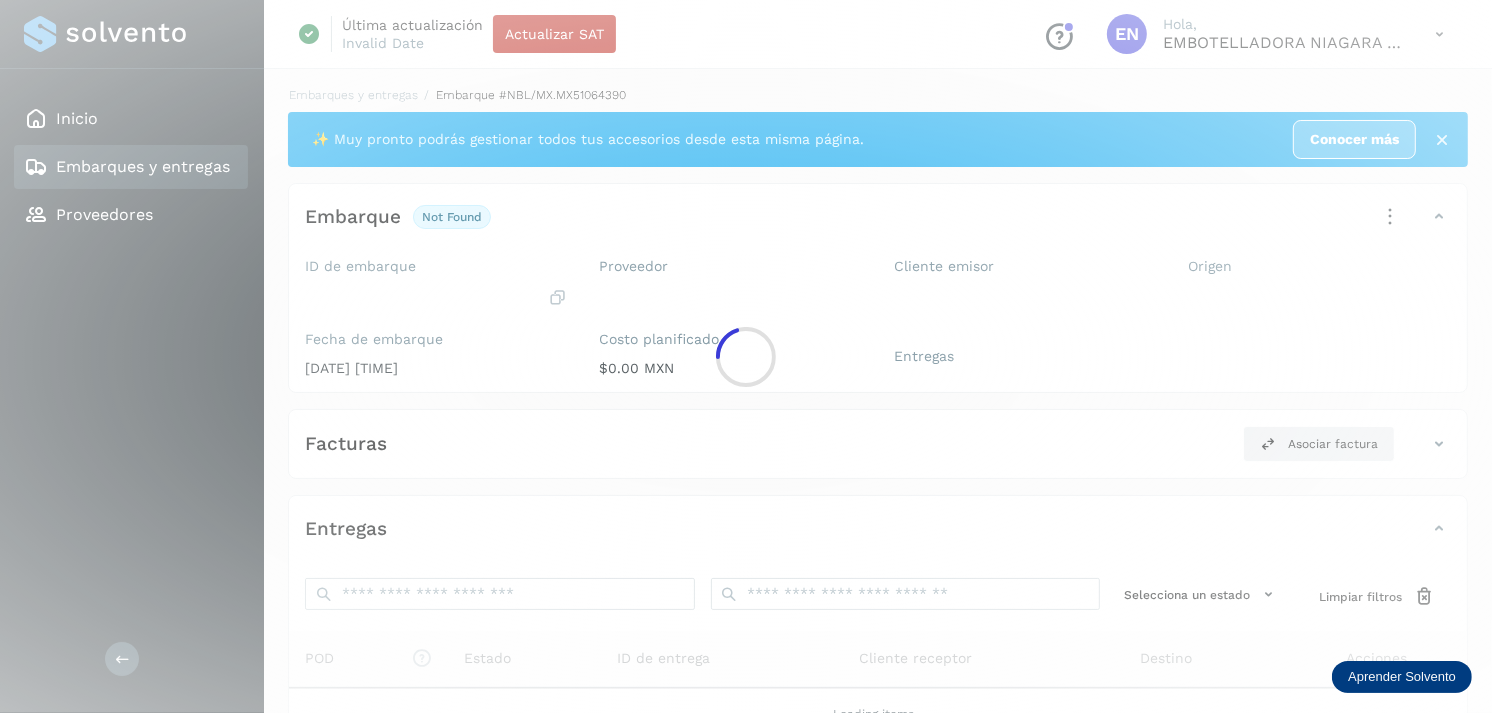 click 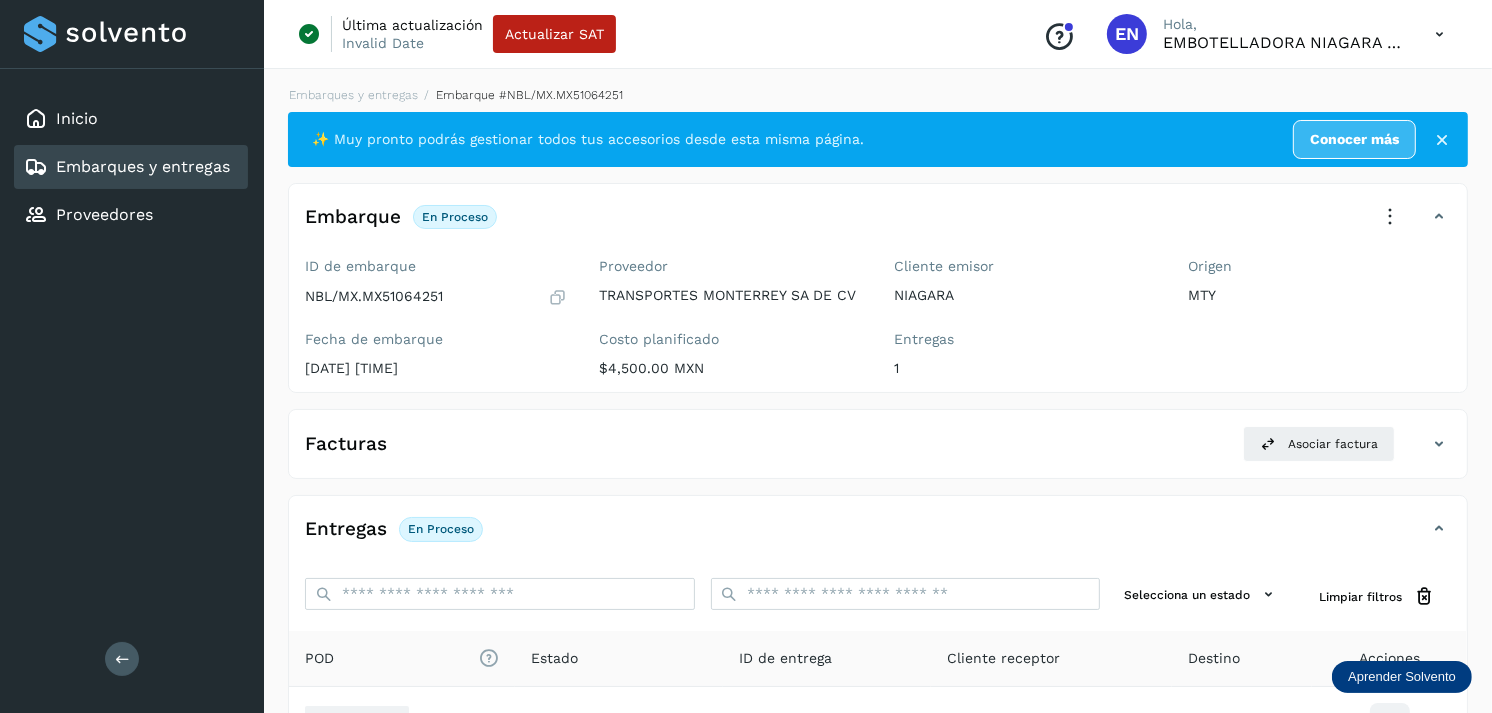 scroll, scrollTop: 243, scrollLeft: 0, axis: vertical 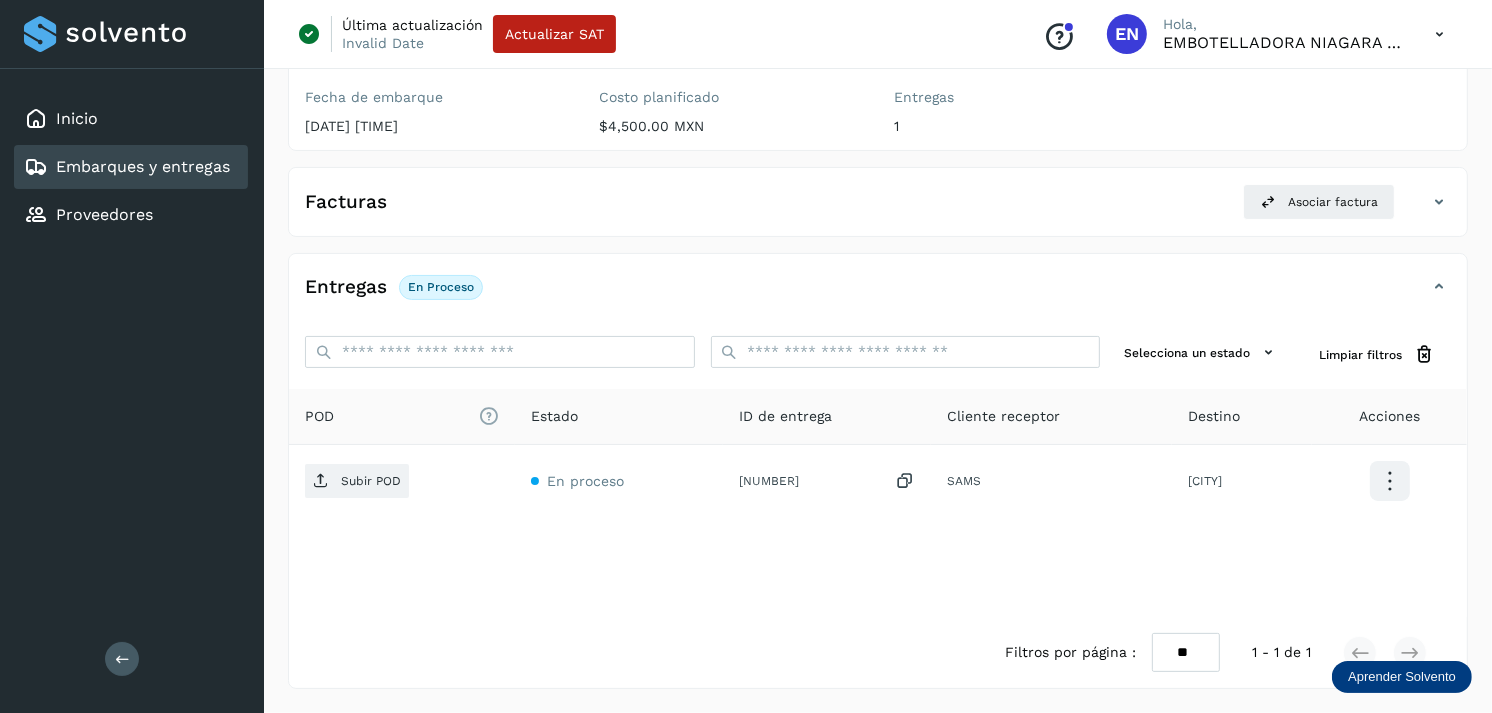 click on "Embarques y entregas" at bounding box center (143, 166) 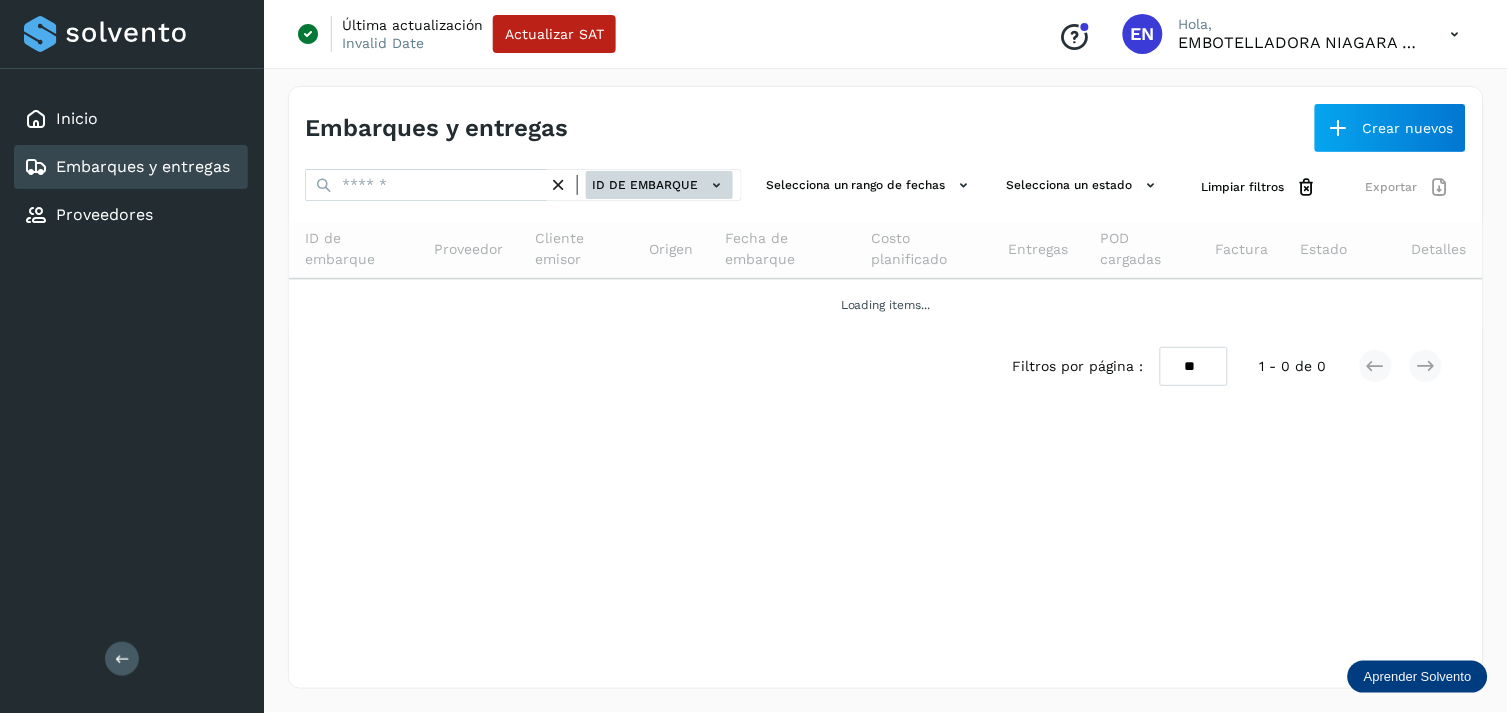click on "ID de embarque" at bounding box center [659, 185] 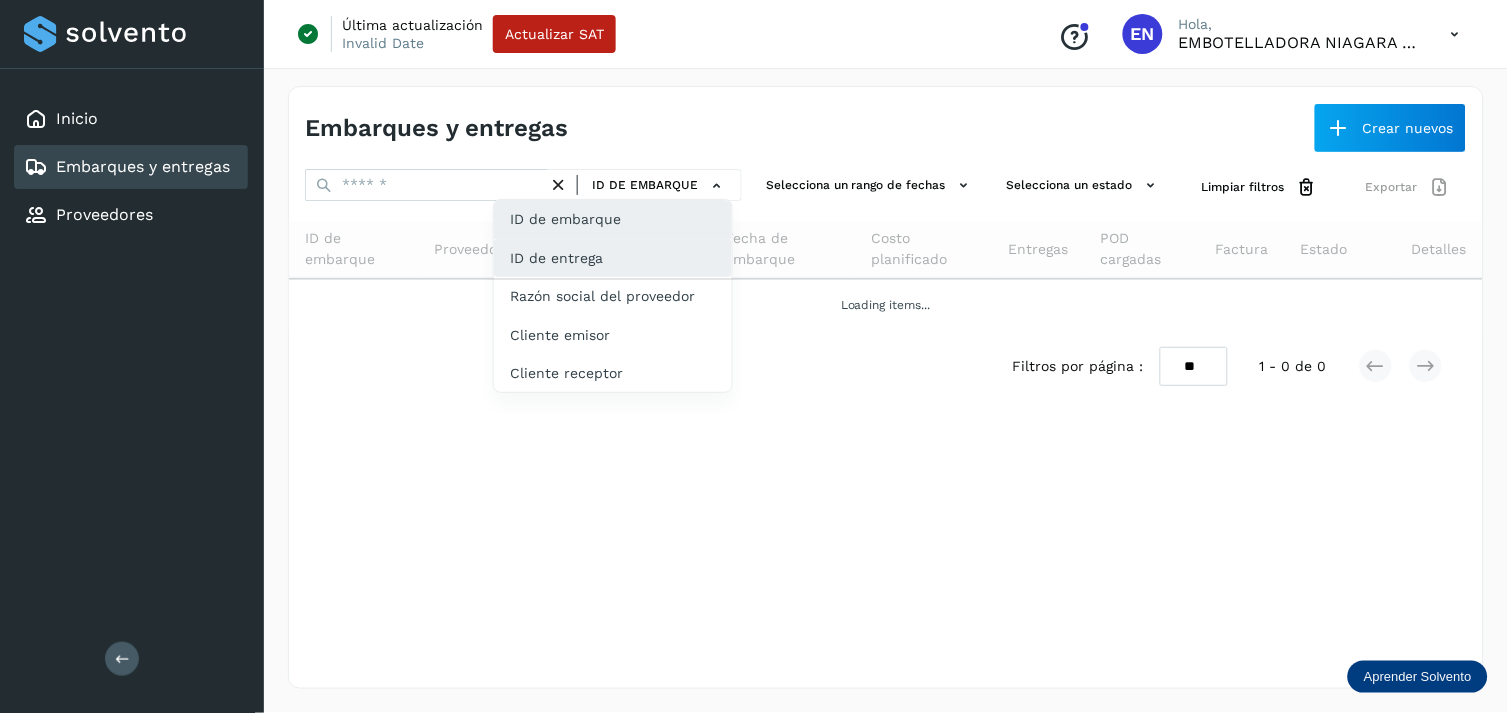 click on "ID de entrega" 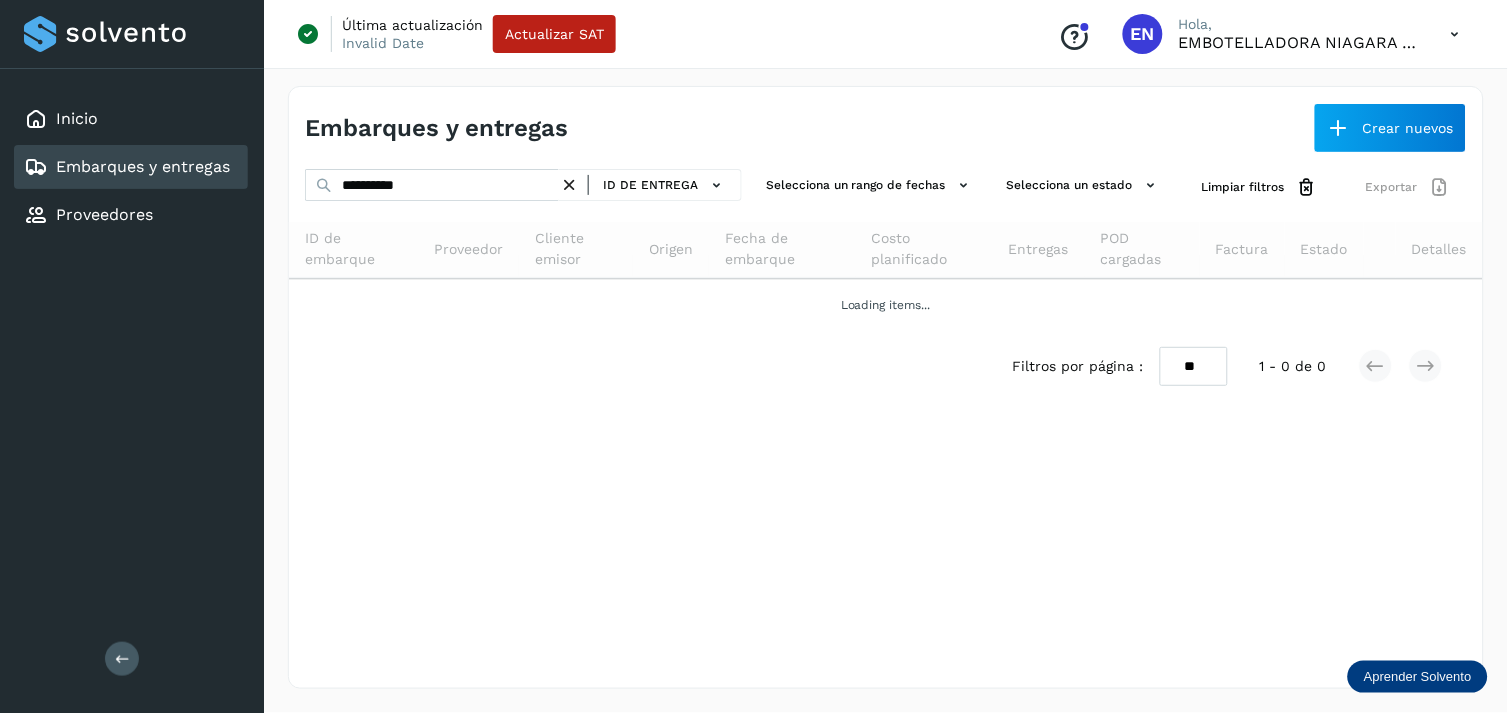 click at bounding box center (569, 185) 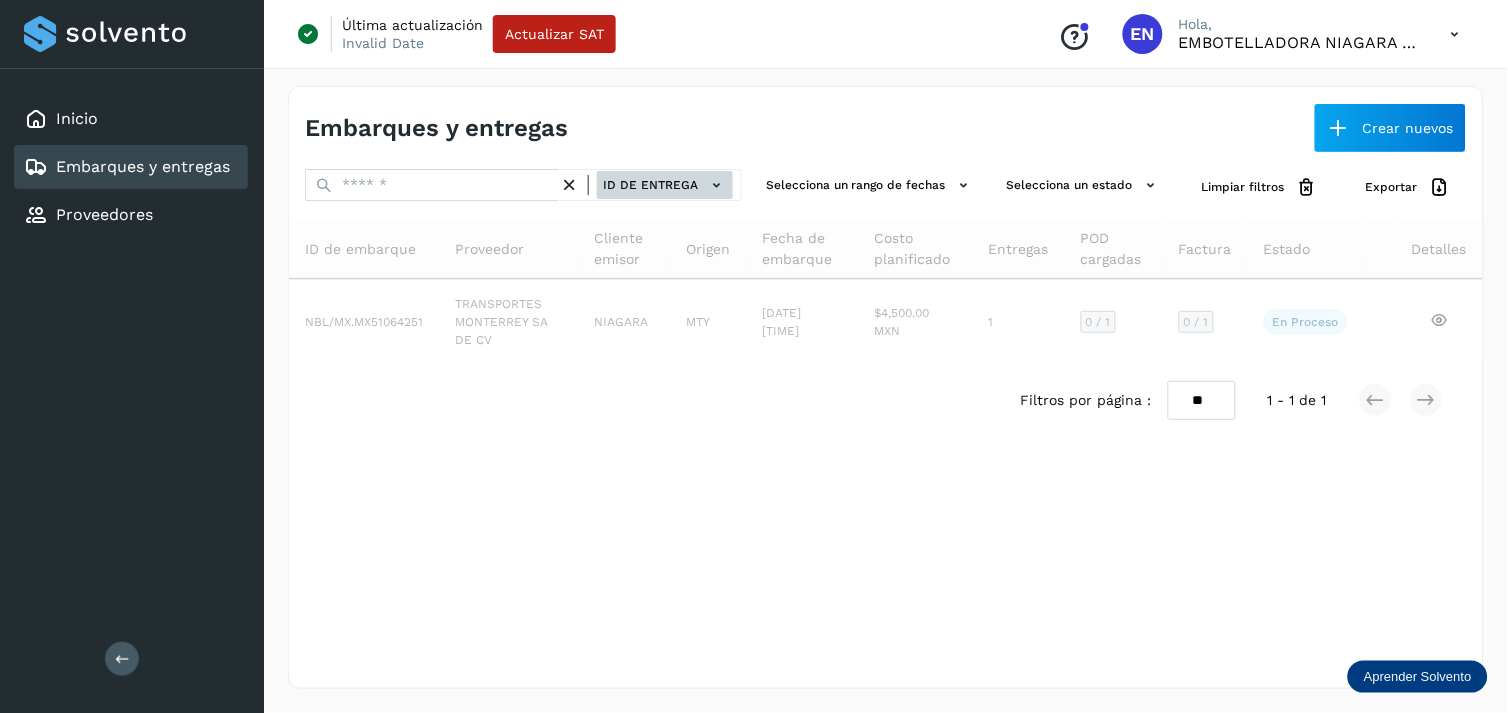 click on "ID de entrega" 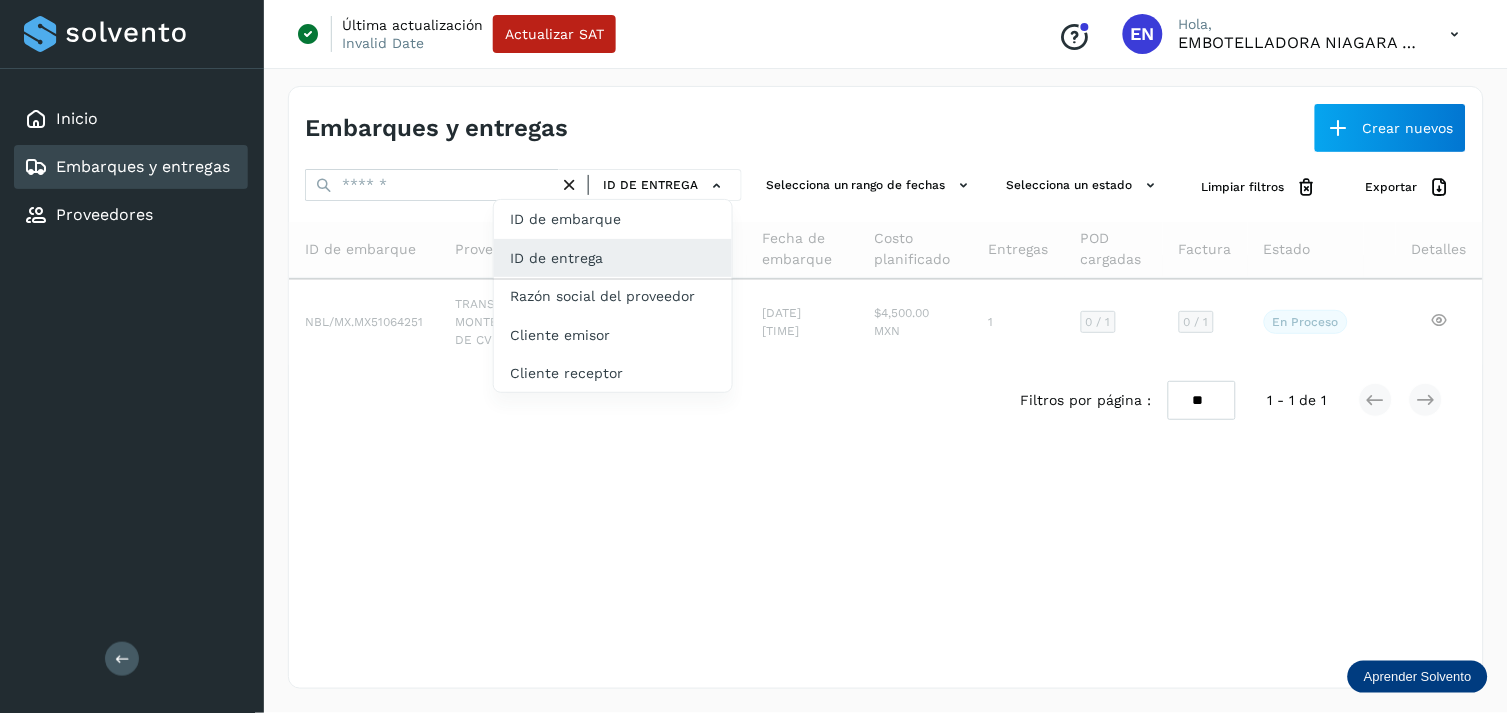 click at bounding box center (754, 356) 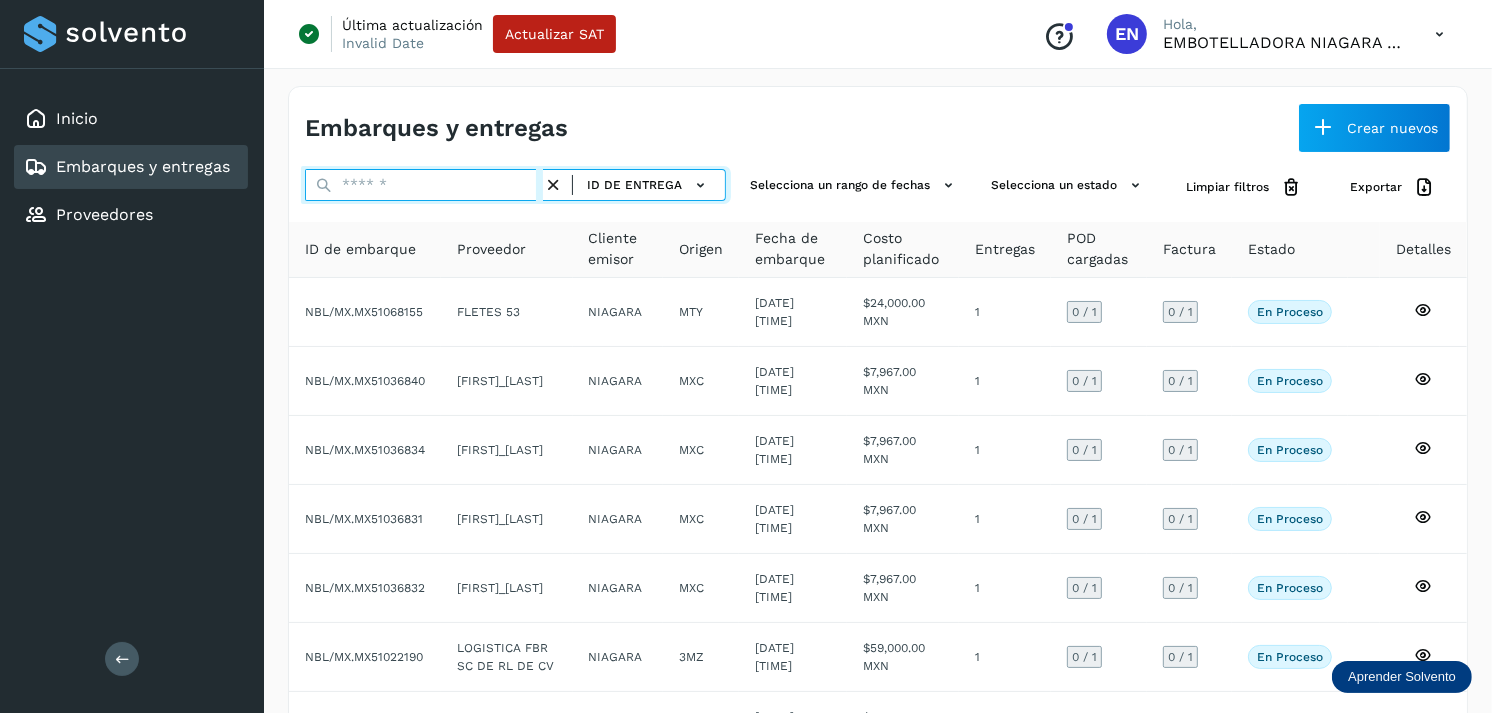 click at bounding box center [424, 185] 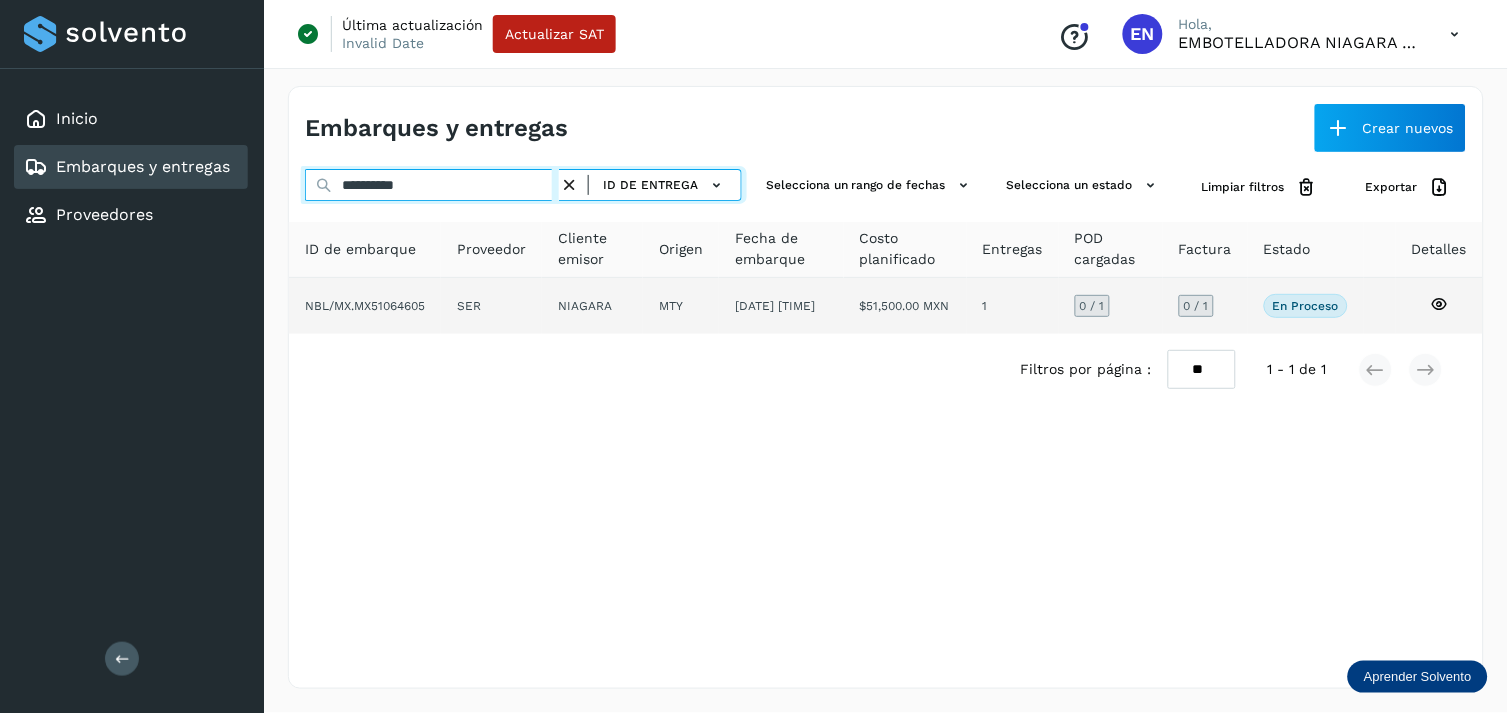 type on "**********" 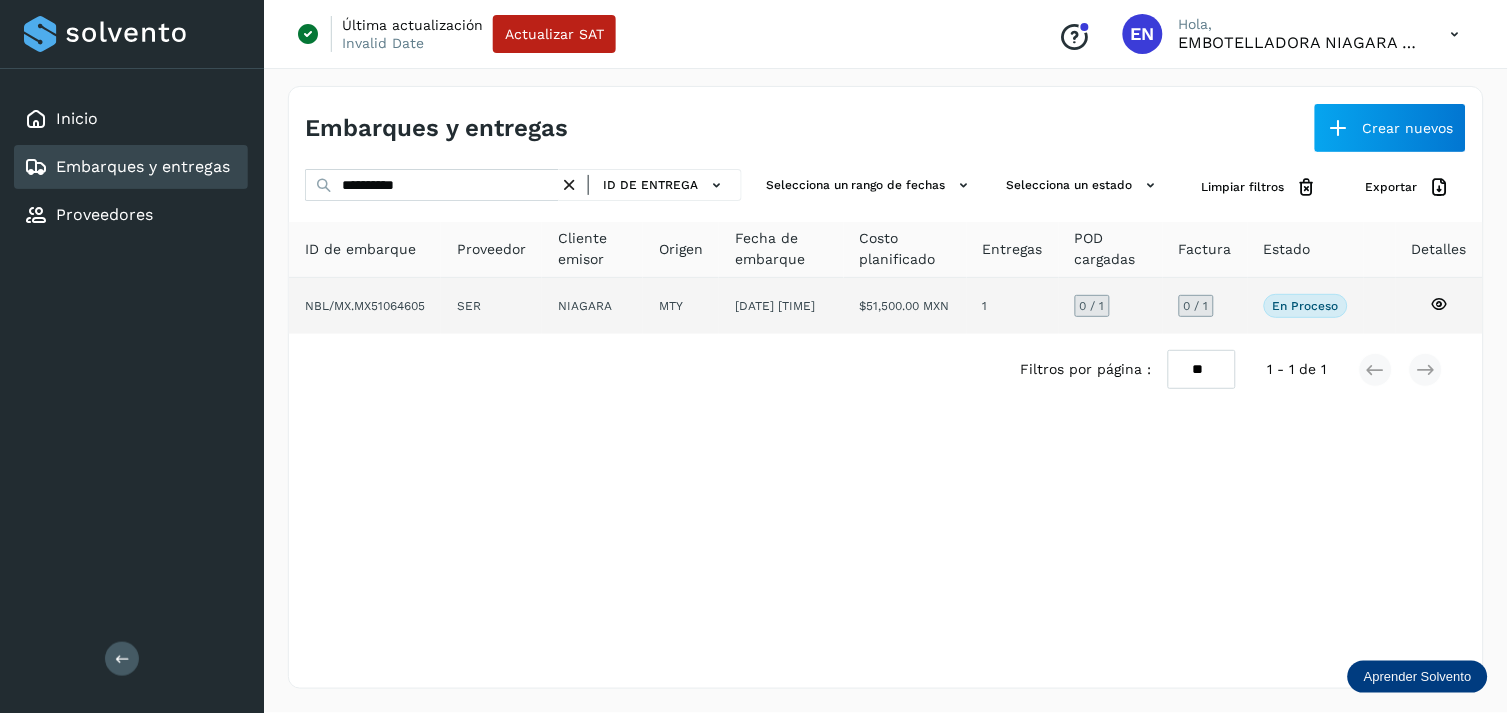 click on "NIAGARA" 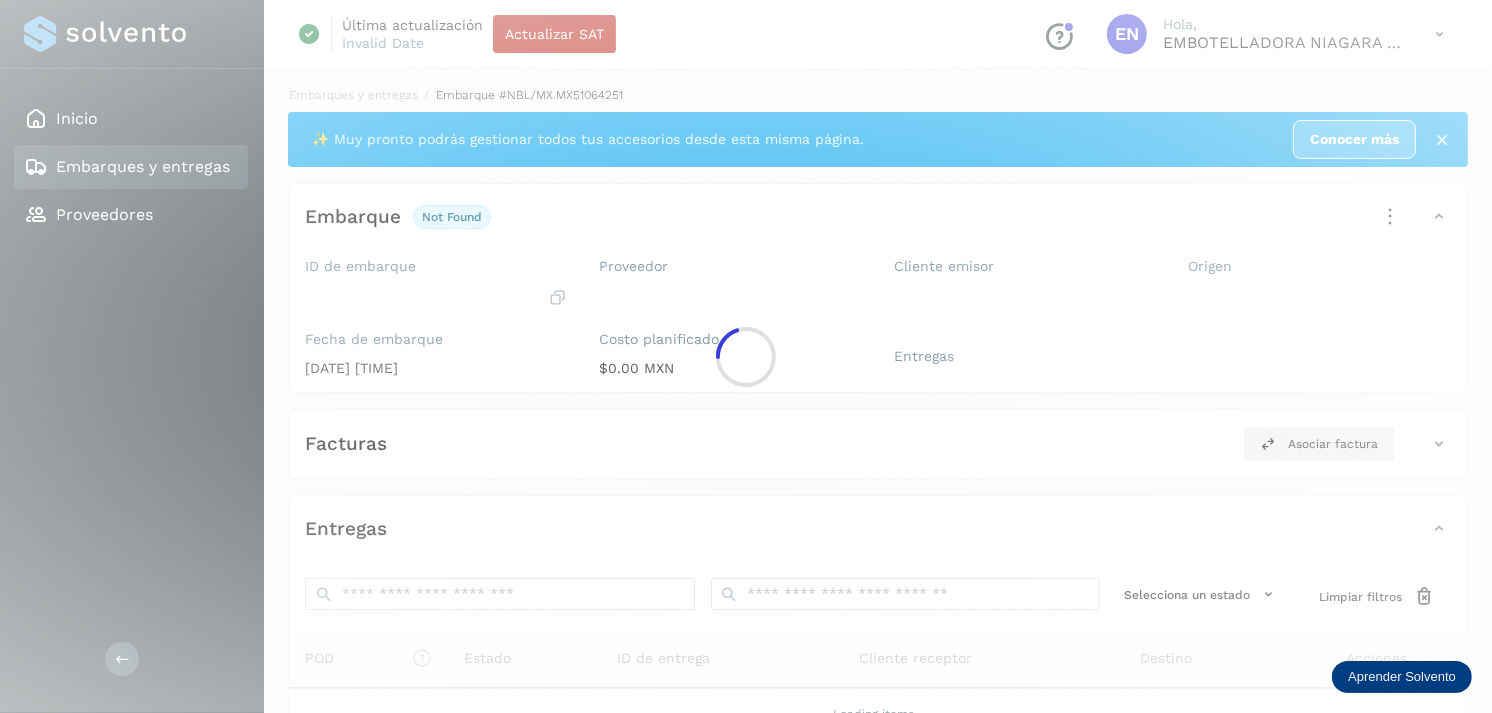 click 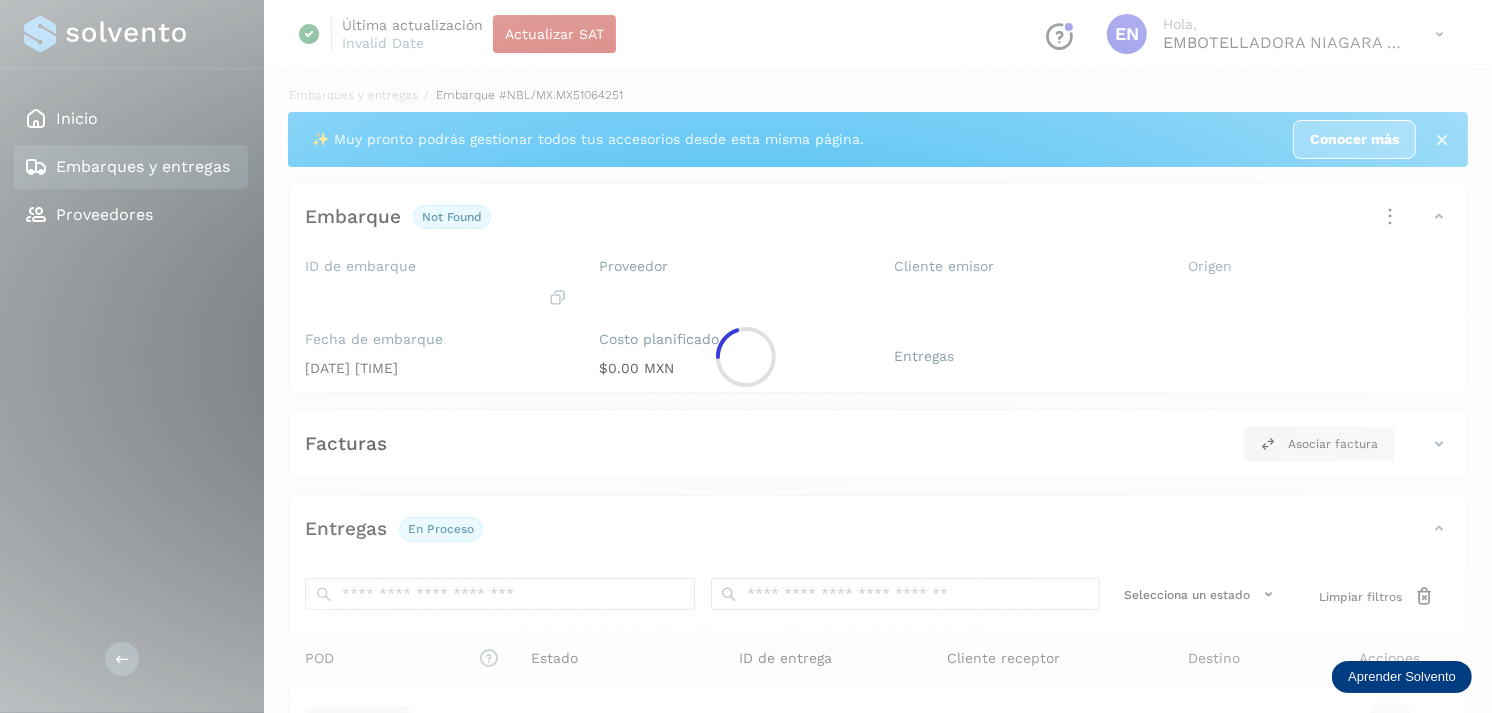 scroll, scrollTop: 243, scrollLeft: 0, axis: vertical 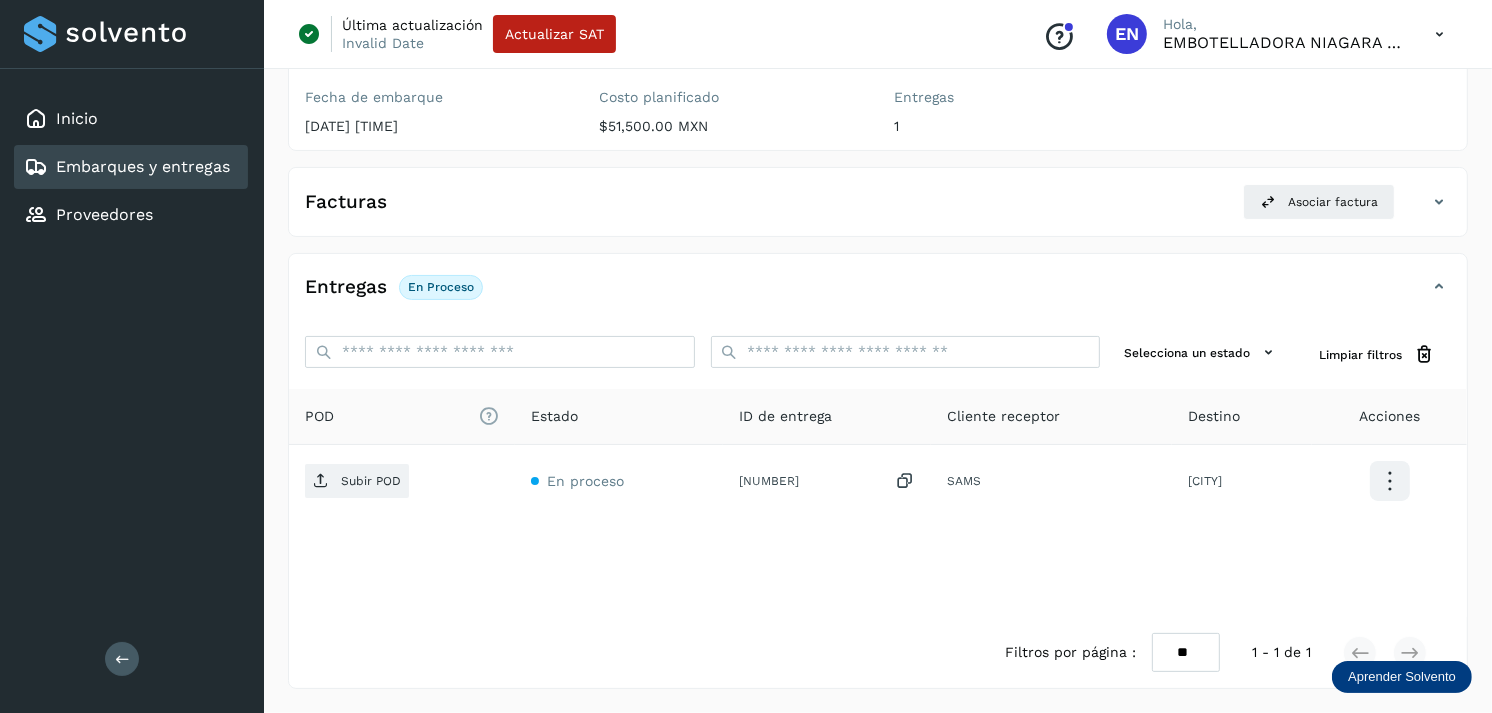 click on "Embarques y entregas" at bounding box center [127, 167] 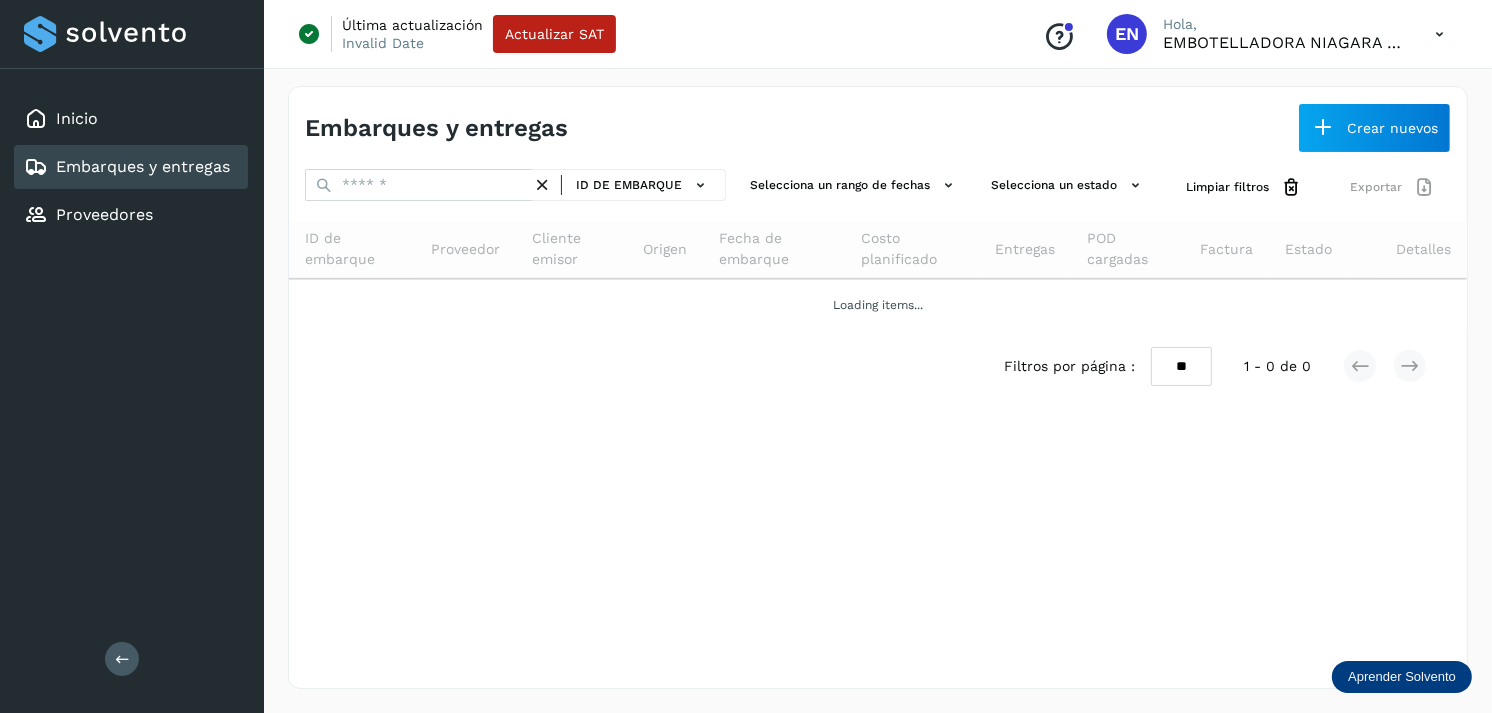 scroll, scrollTop: 0, scrollLeft: 0, axis: both 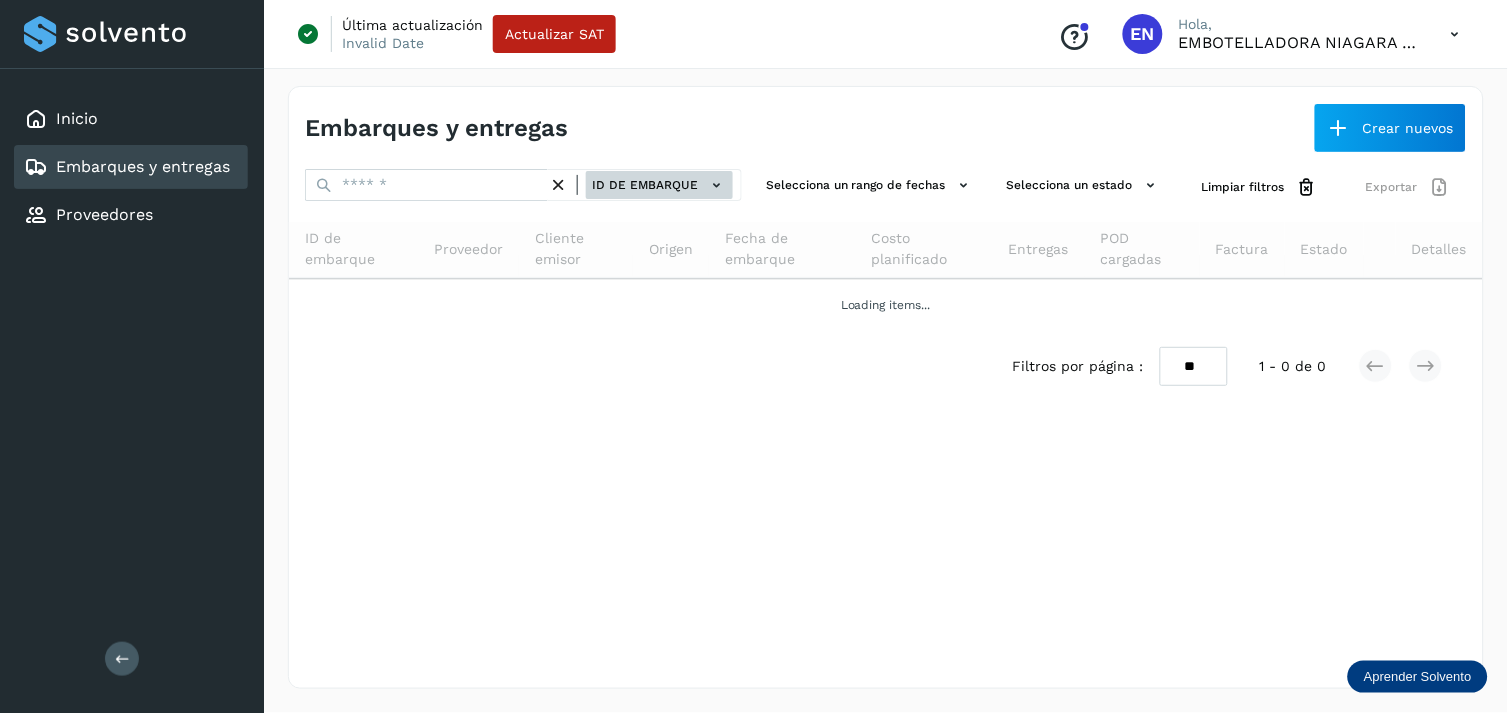 click on "ID de embarque" 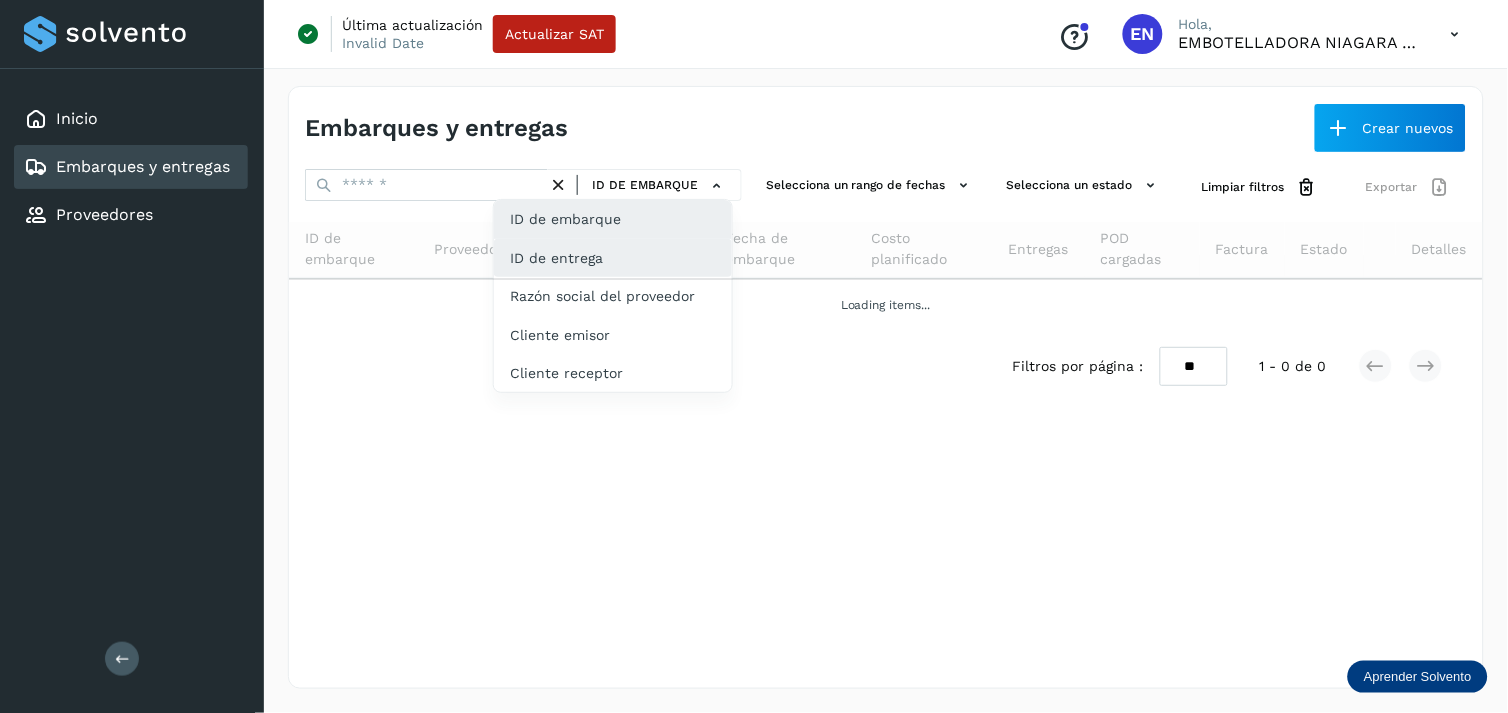 click on "ID de entrega" 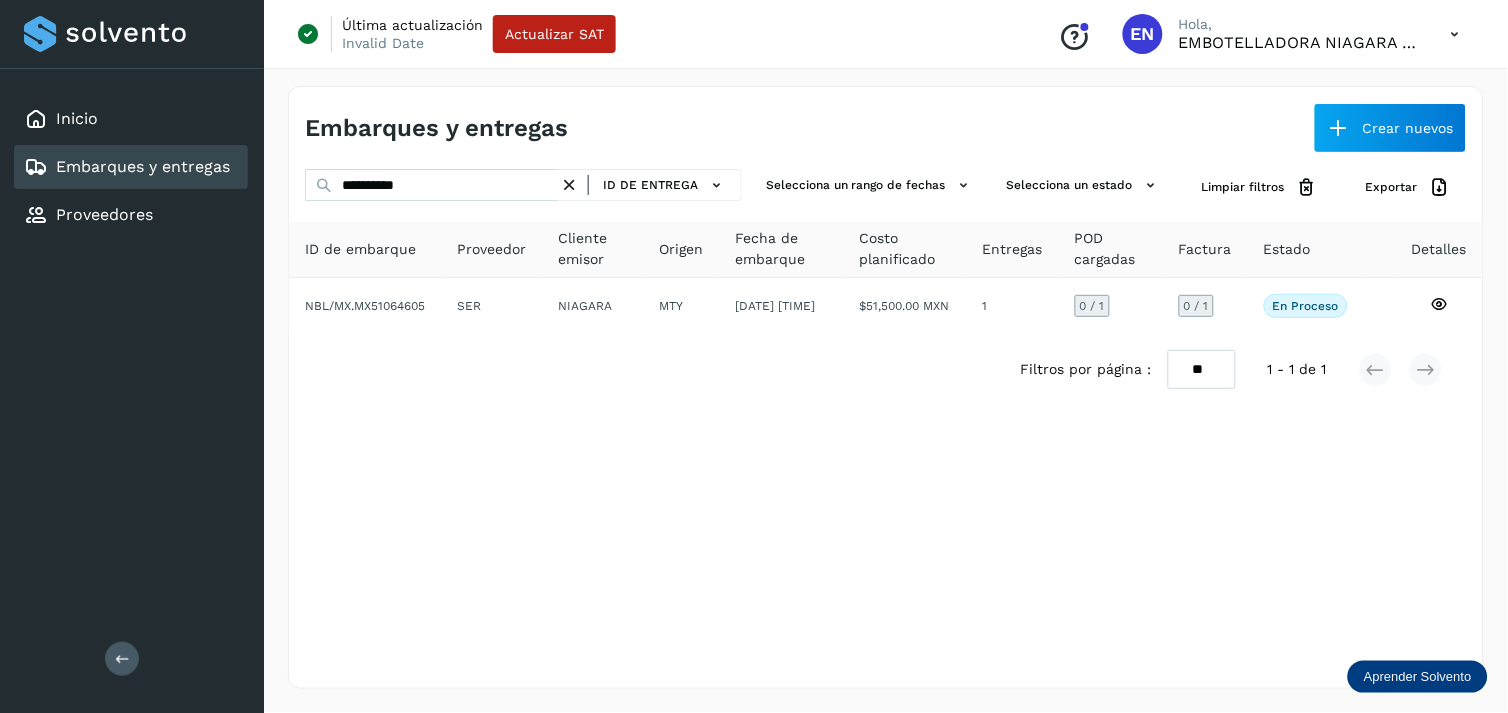 click at bounding box center (569, 185) 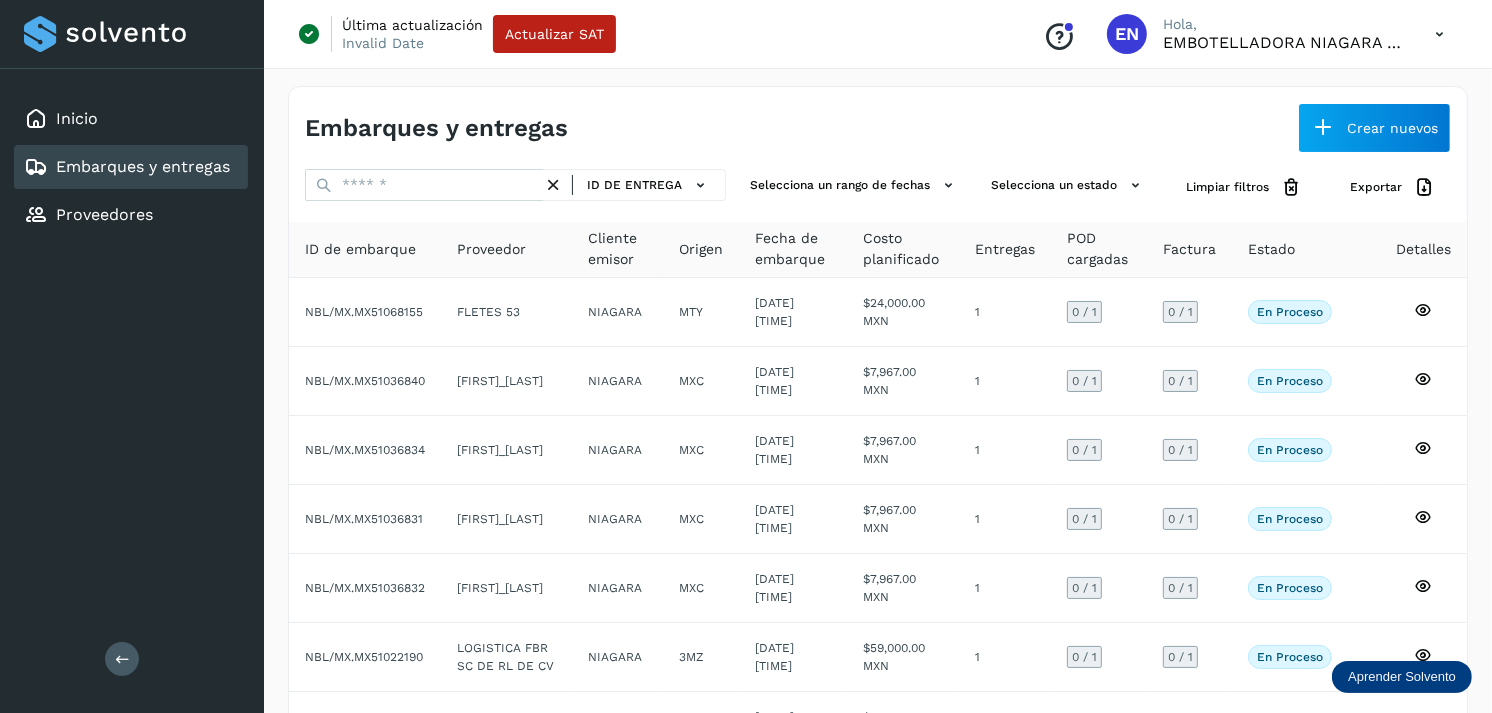 click on "ID de entrega NBL/MX.MX51068155 FLETES 53 NIAGARA MTY [DATE] [TIME]  $24,000.00 MXN  1 0  / 1 0 / 1 En proceso
Verifica el estado de la factura o entregas asociadas a este embarque
NBL/MX.MX51036840 [LAST] NIAGARA MXC [DATE] [TIME]  $7,967.00 MXN  1 0  / 1 0 / 1 En proceso
Verifica el estado de la factura o entregas asociadas a este embarque
NBL/MX.MX51036834 [LAST] NIAGARA MXC [DATE] [TIME]  $7,967.00 MXN  1 0  / 1 0 / 1 En proceso
Verifica el estado de la factura o entregas asociadas a este embarque
NBL/MX.MX51036831 [LAST] NIAGARA MXC [DATE] [TIME]  $7,967.00 MXN  1 0  / 1 1" at bounding box center (878, 580) 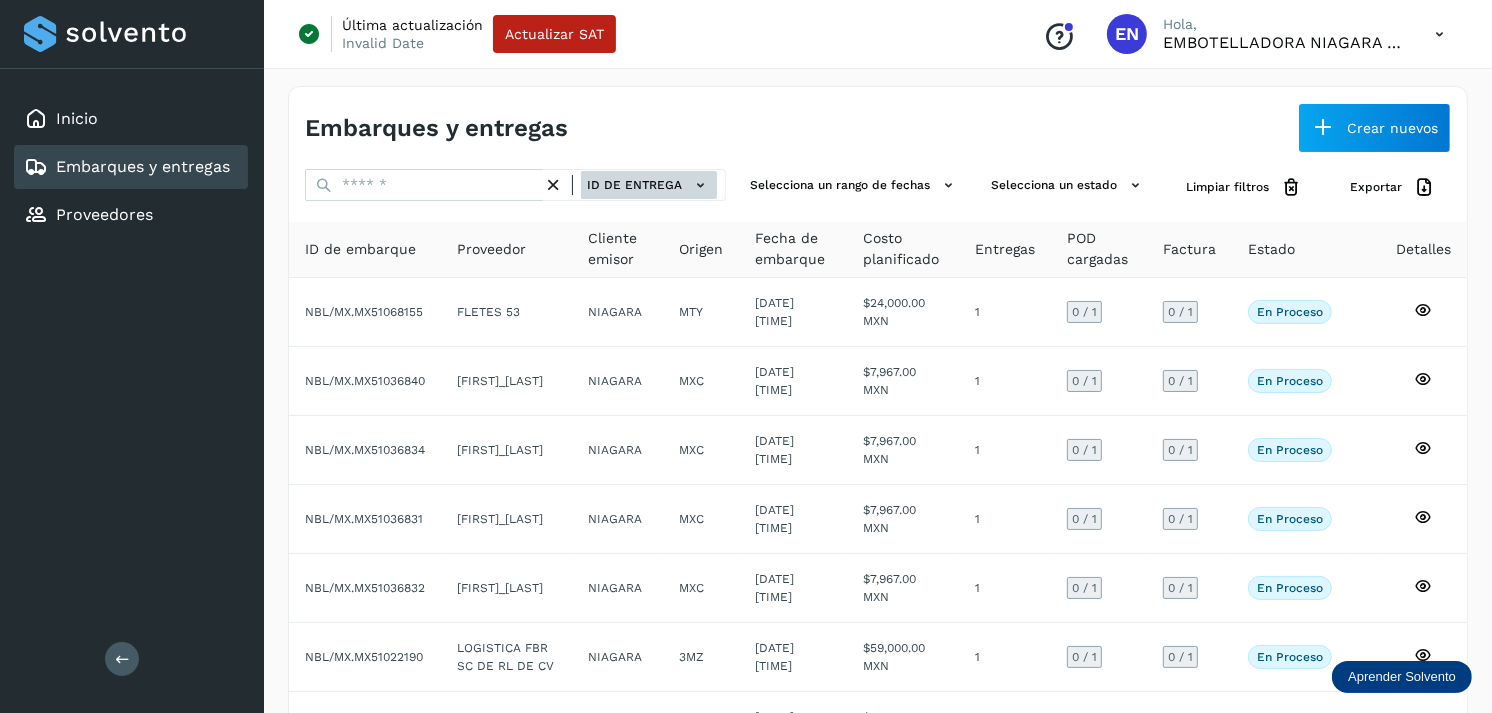 click on "ID de entrega" 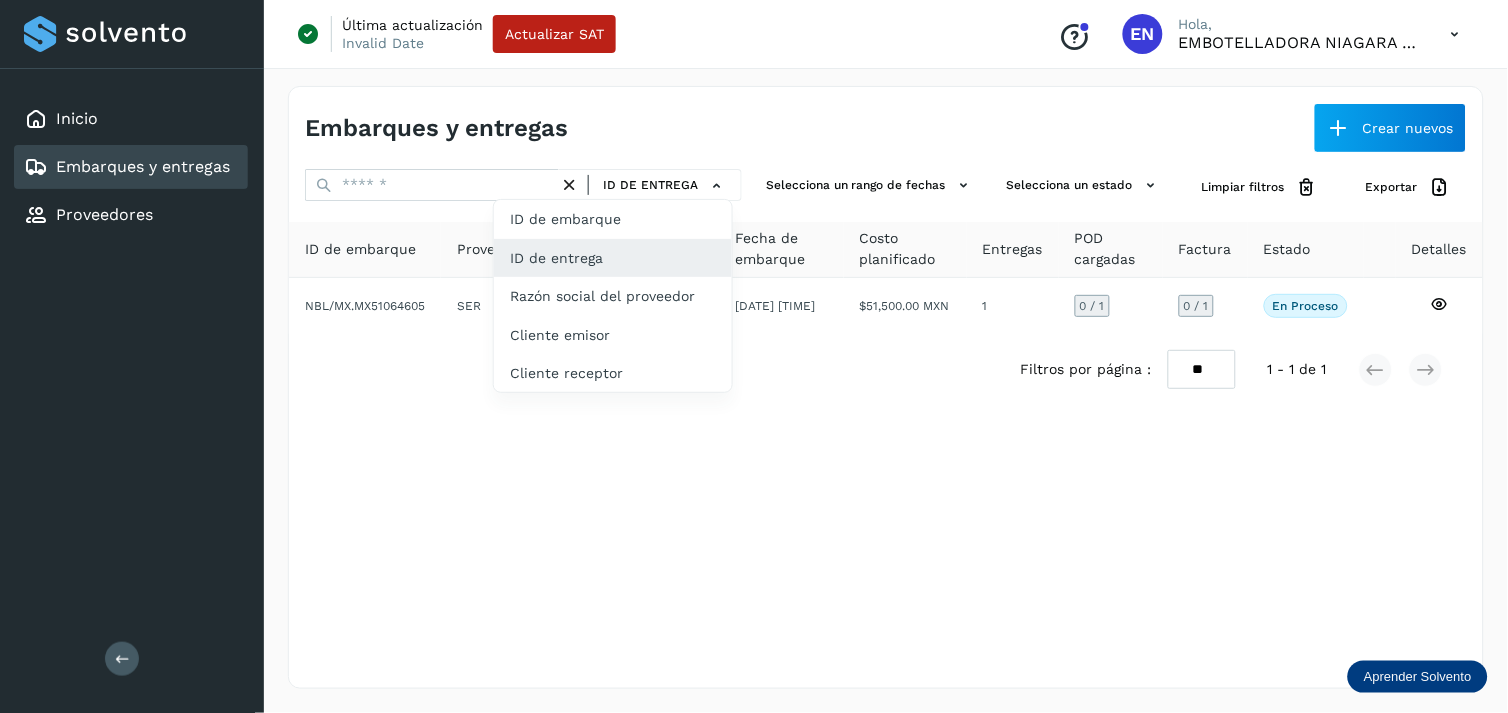 click at bounding box center (754, 356) 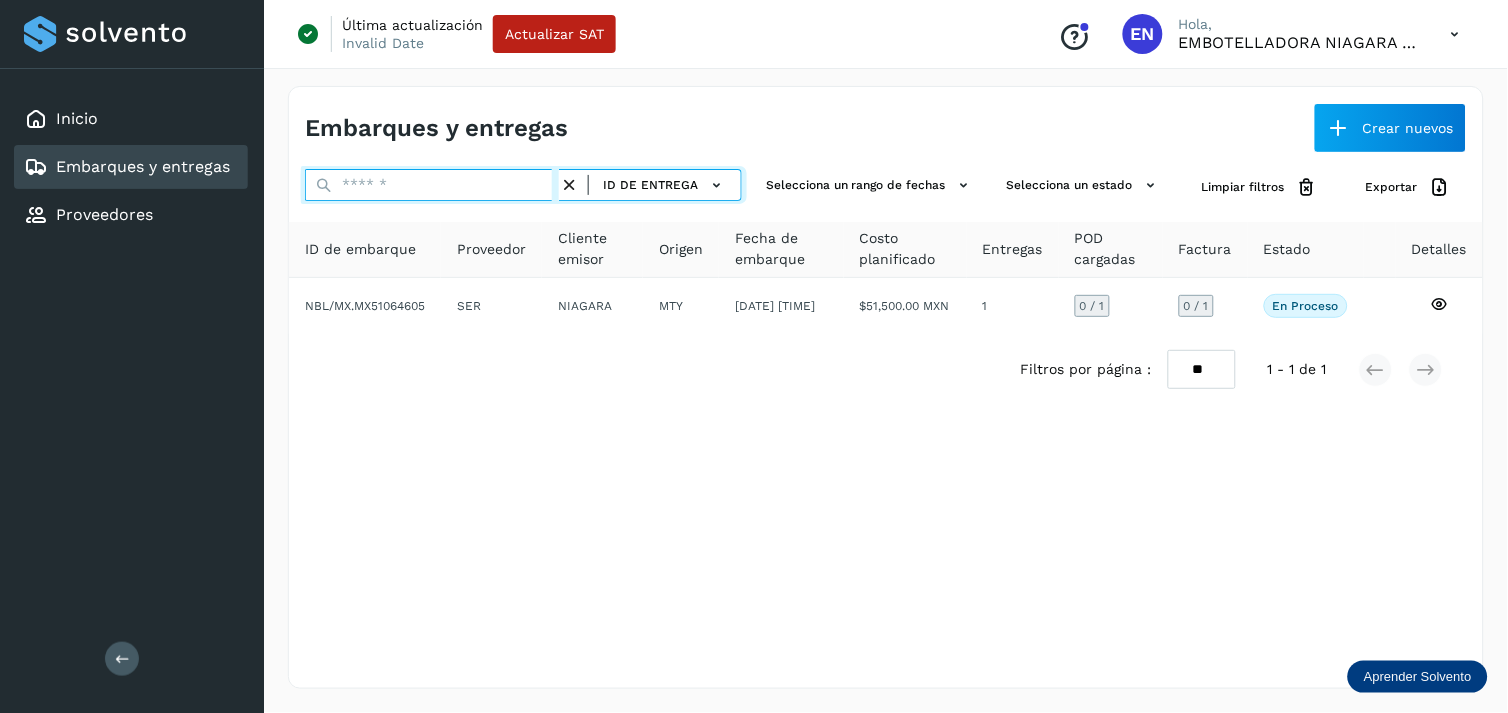 click at bounding box center (432, 185) 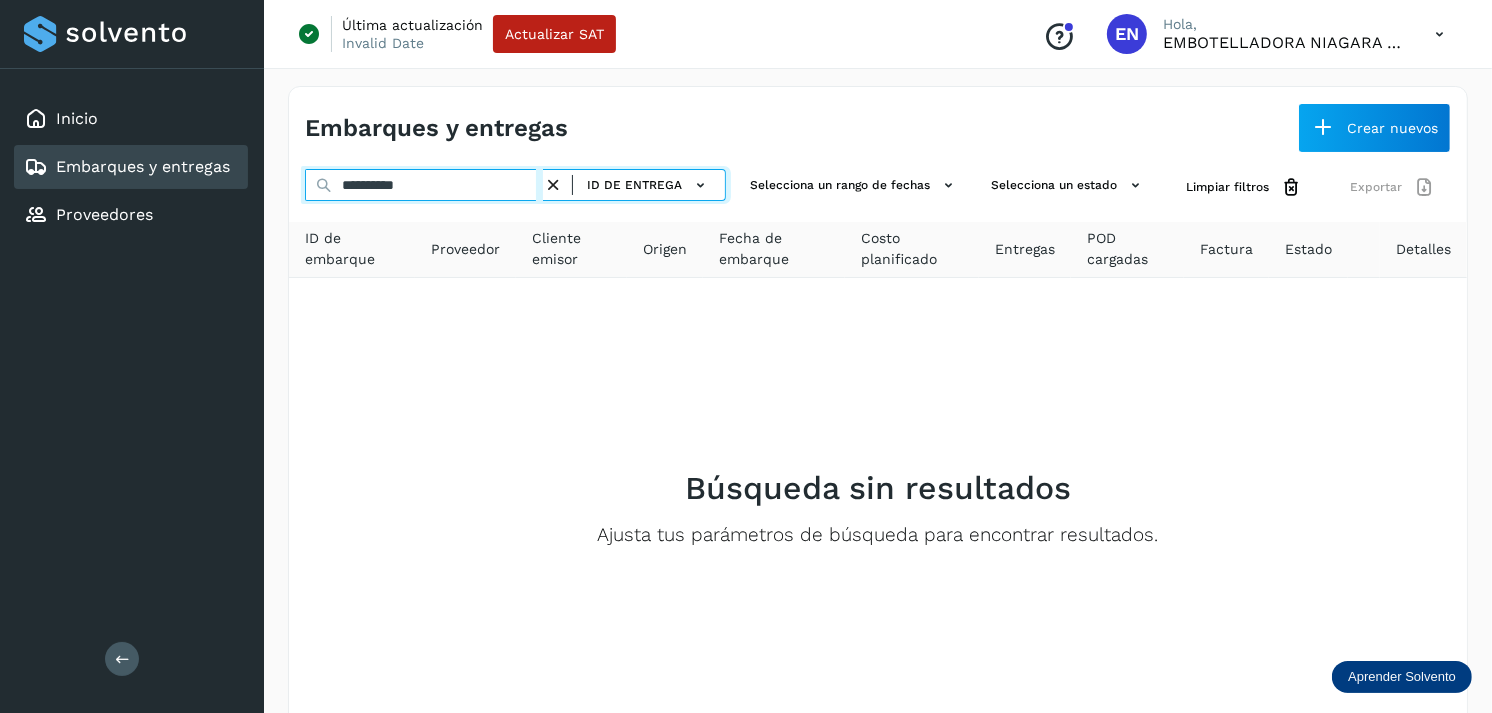 type on "**********" 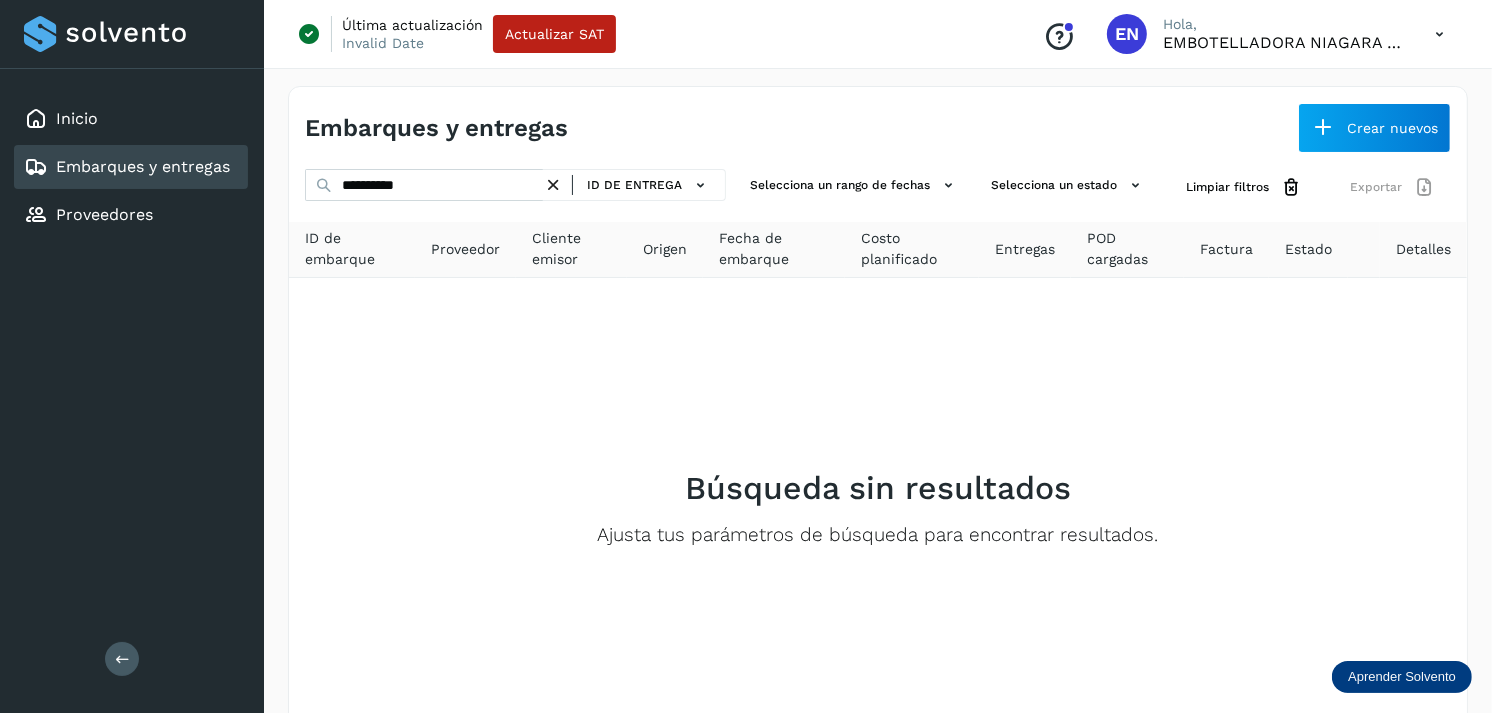 click at bounding box center [553, 185] 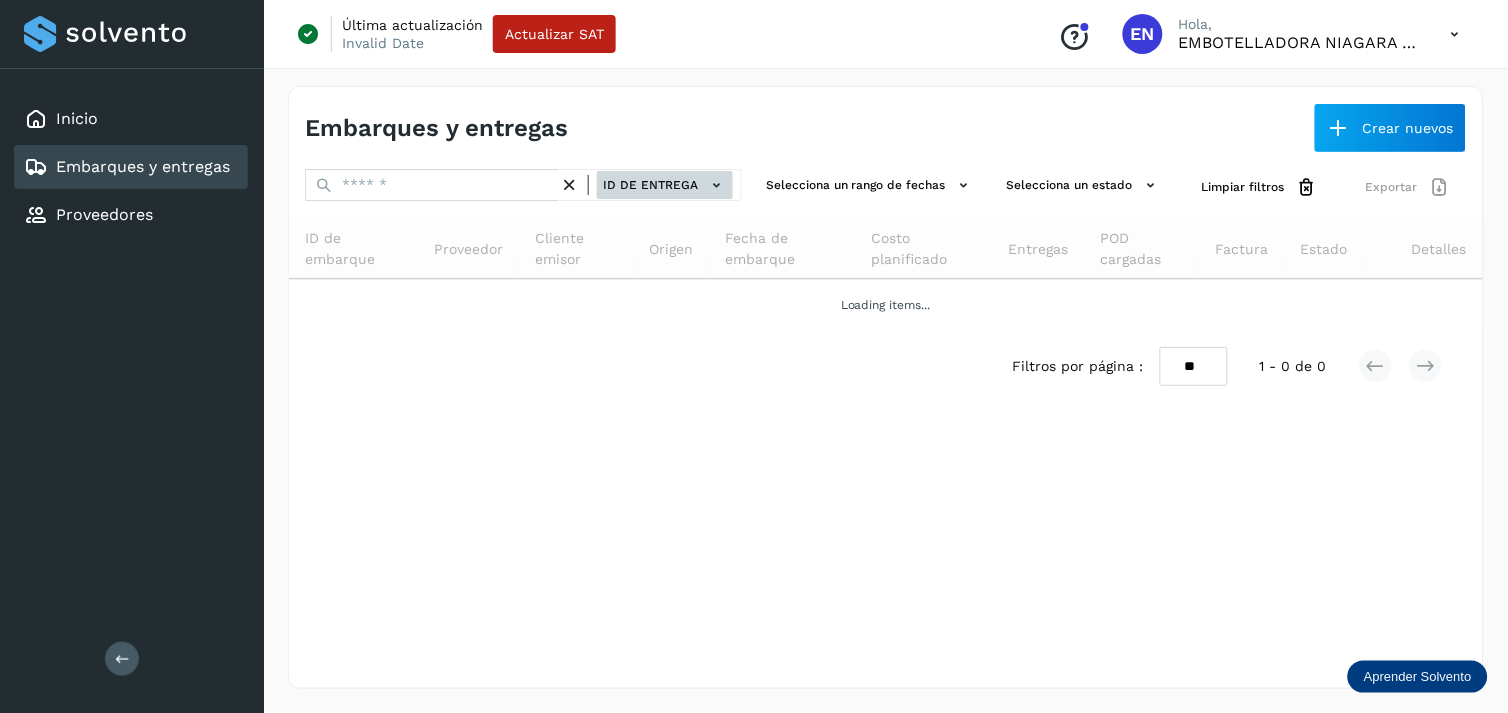 click on "ID de entrega" 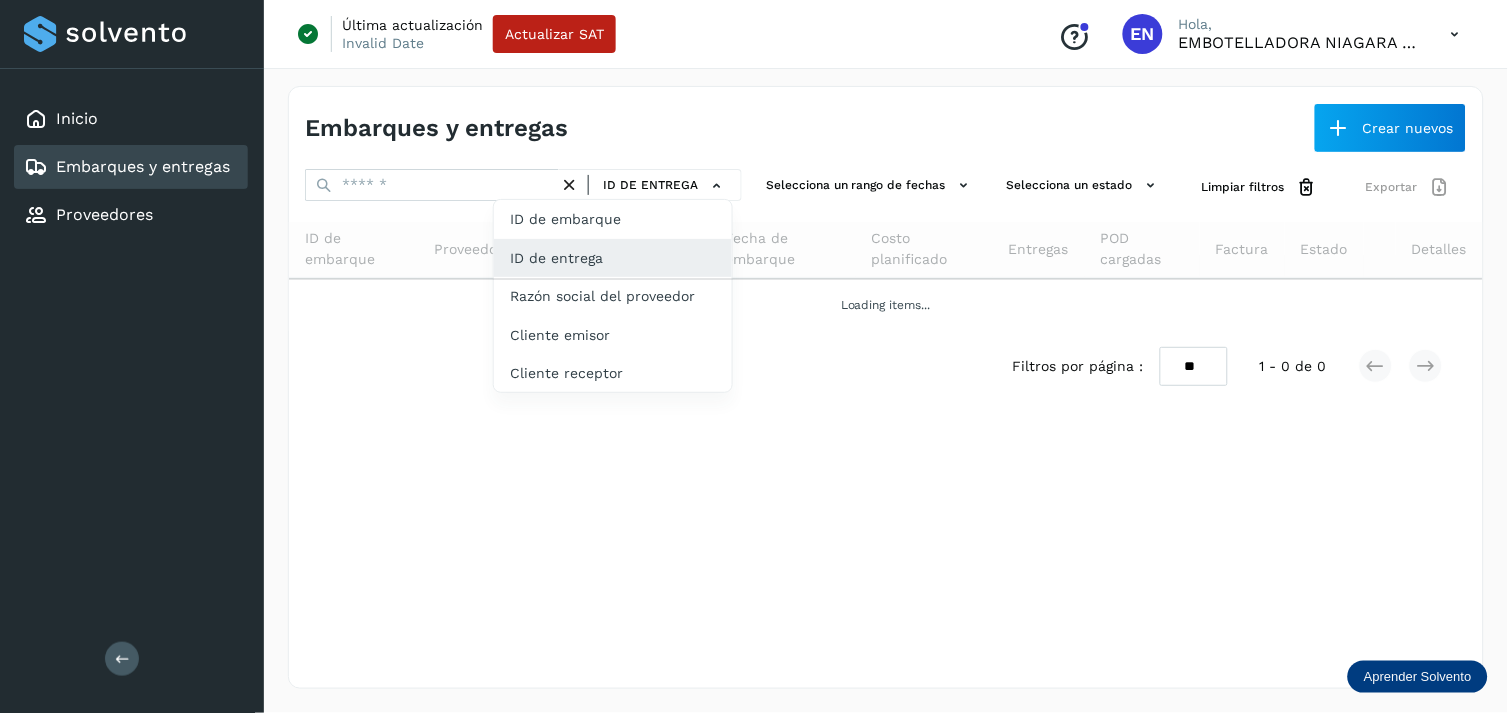 click at bounding box center (754, 356) 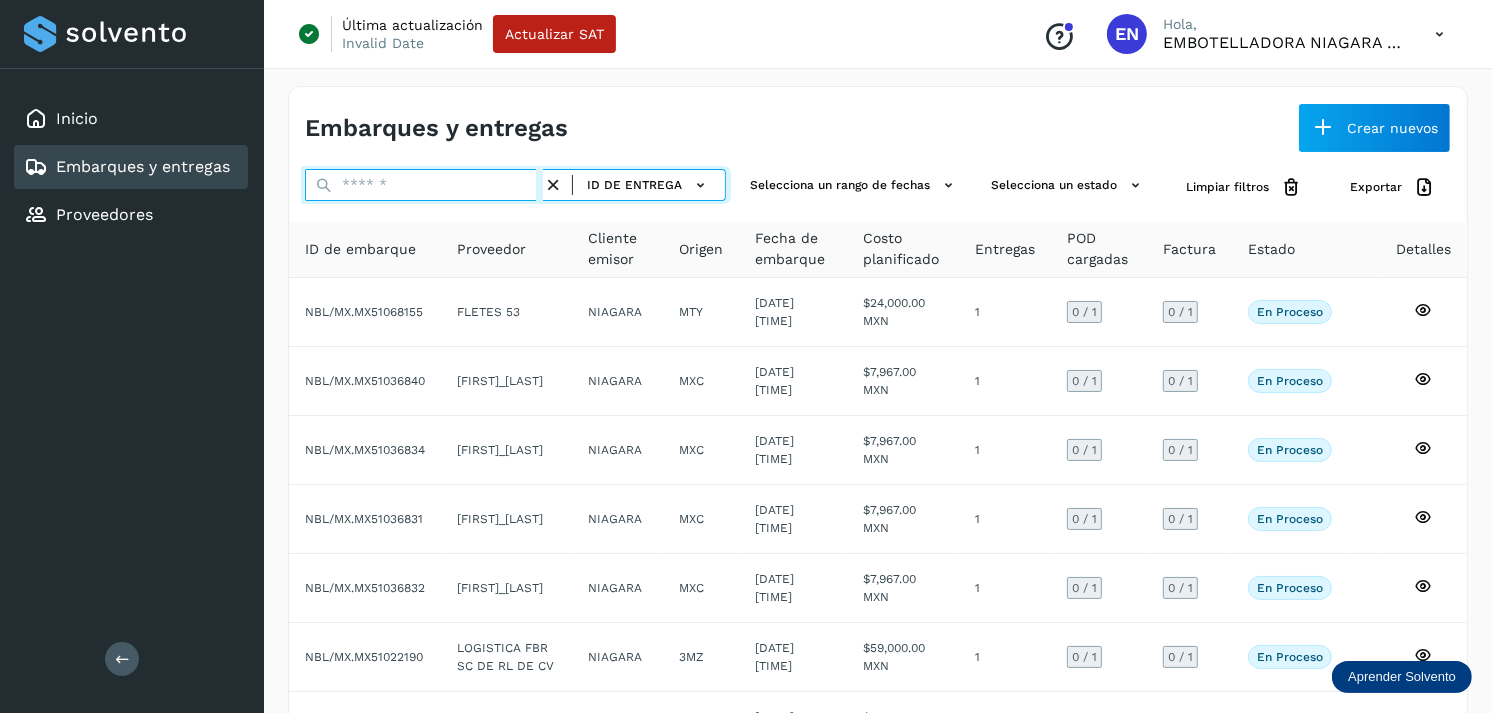click at bounding box center [424, 185] 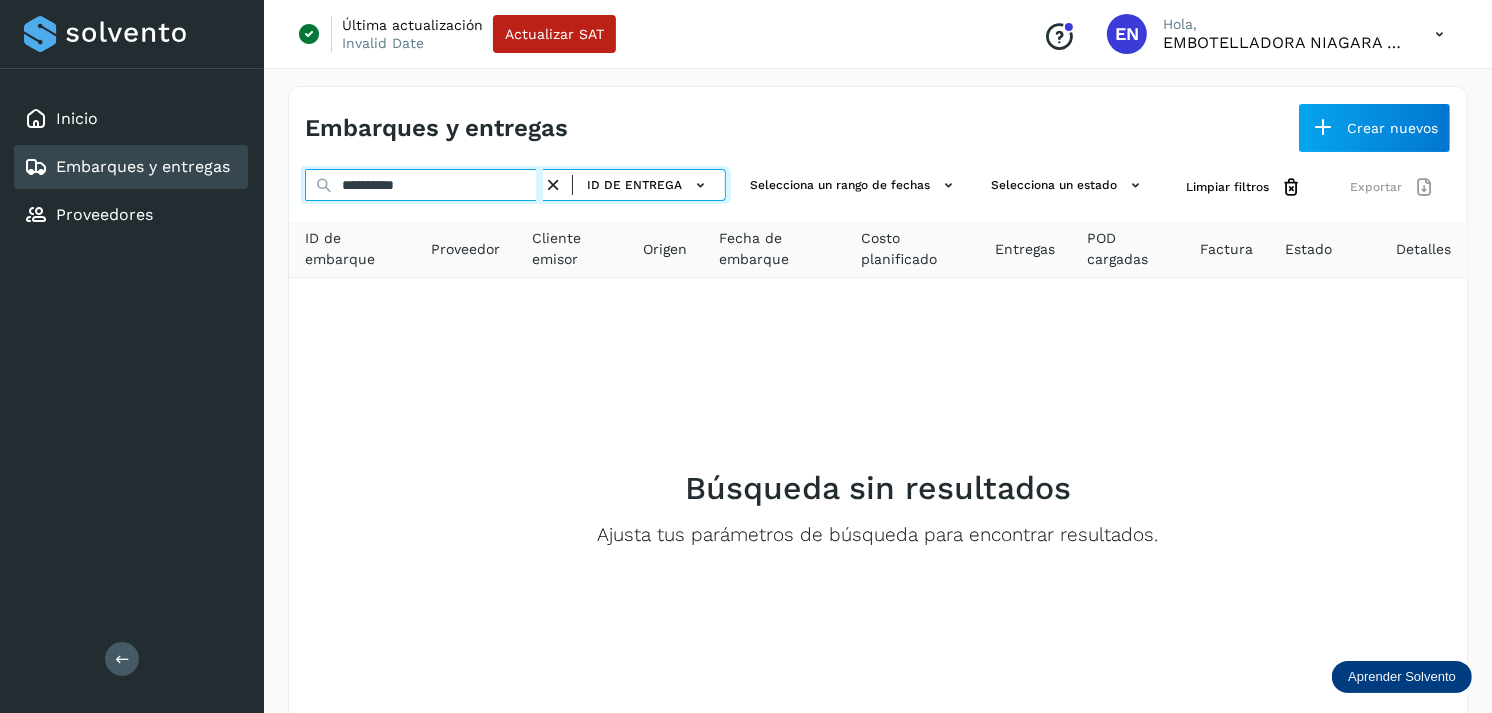 drag, startPoint x: 527, startPoint y: 195, endPoint x: 556, endPoint y: 191, distance: 29.274563 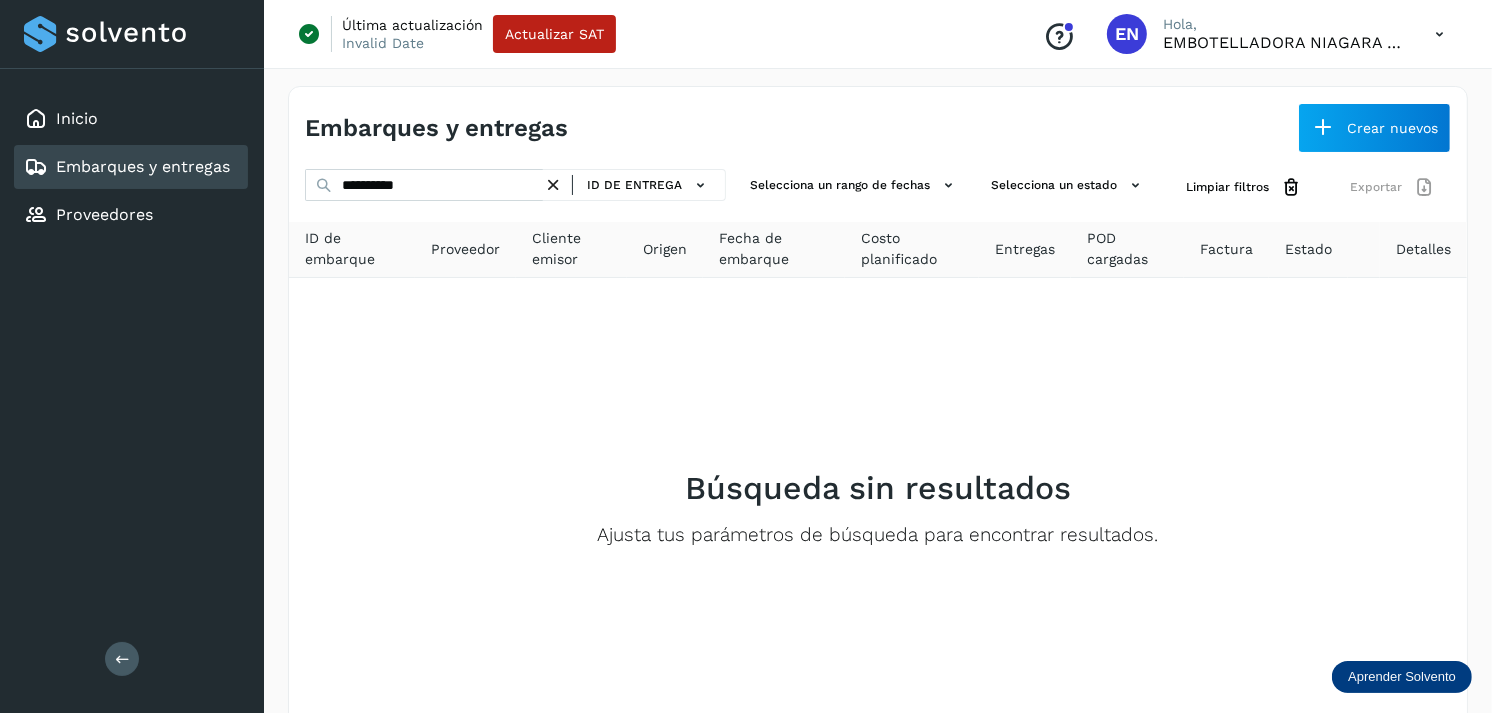 click at bounding box center (553, 185) 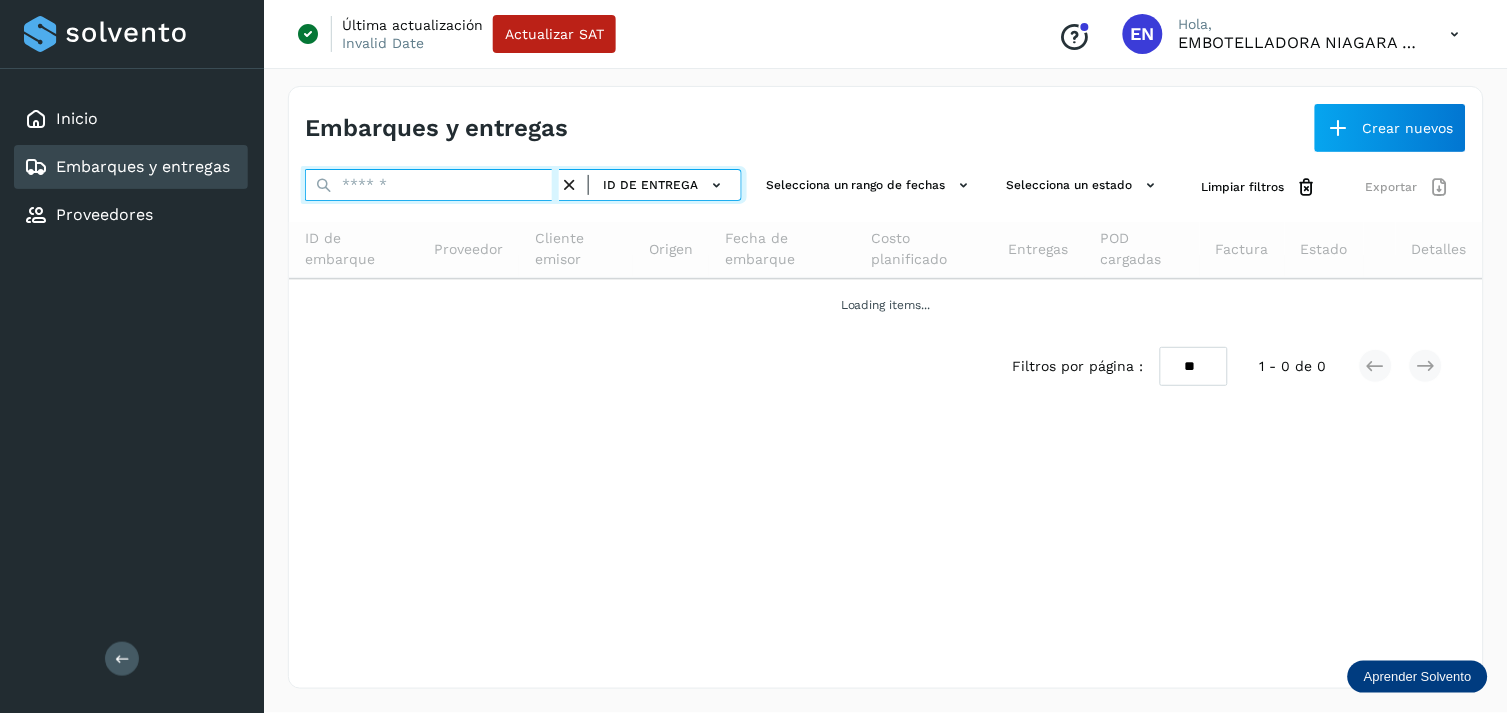 paste on "**********" 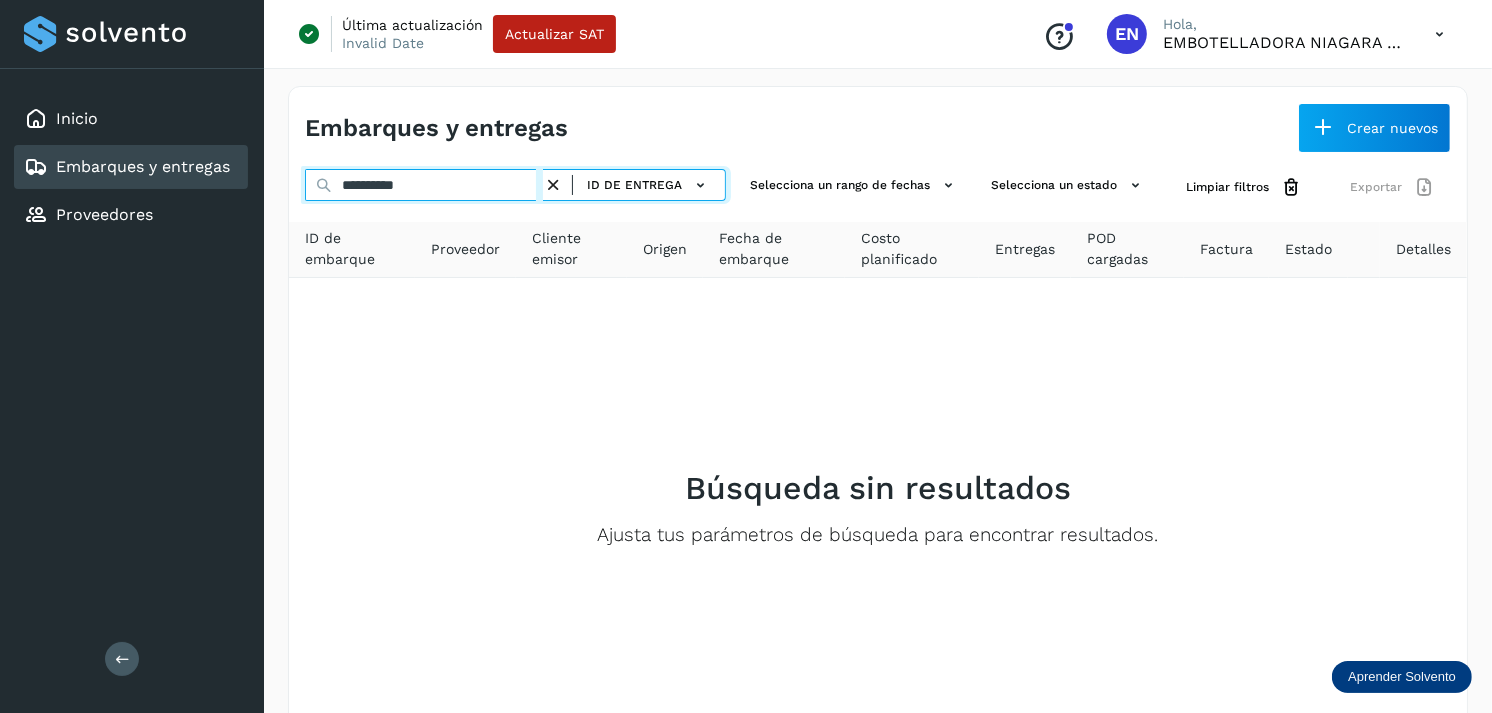 drag, startPoint x: 547, startPoint y: 172, endPoint x: 568, endPoint y: 183, distance: 23.70654 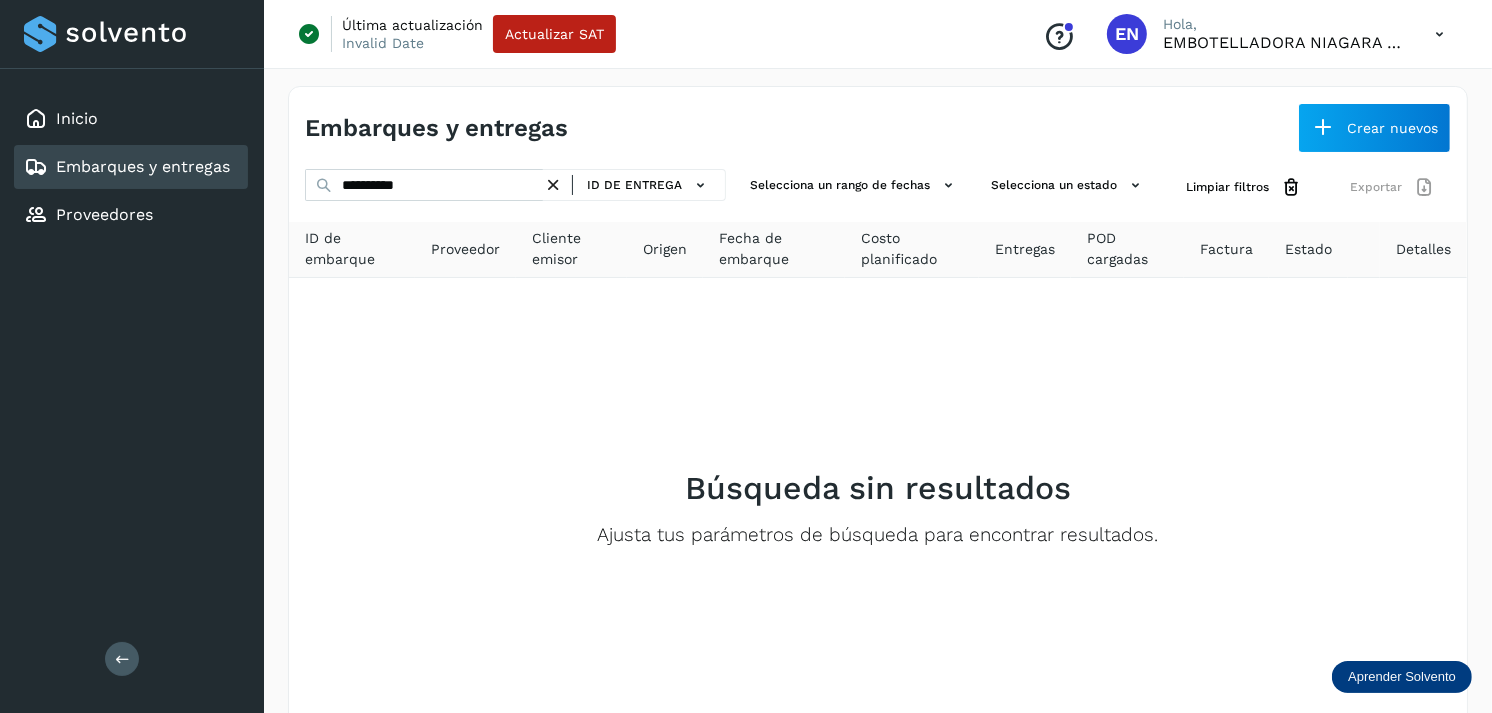 click at bounding box center [553, 185] 